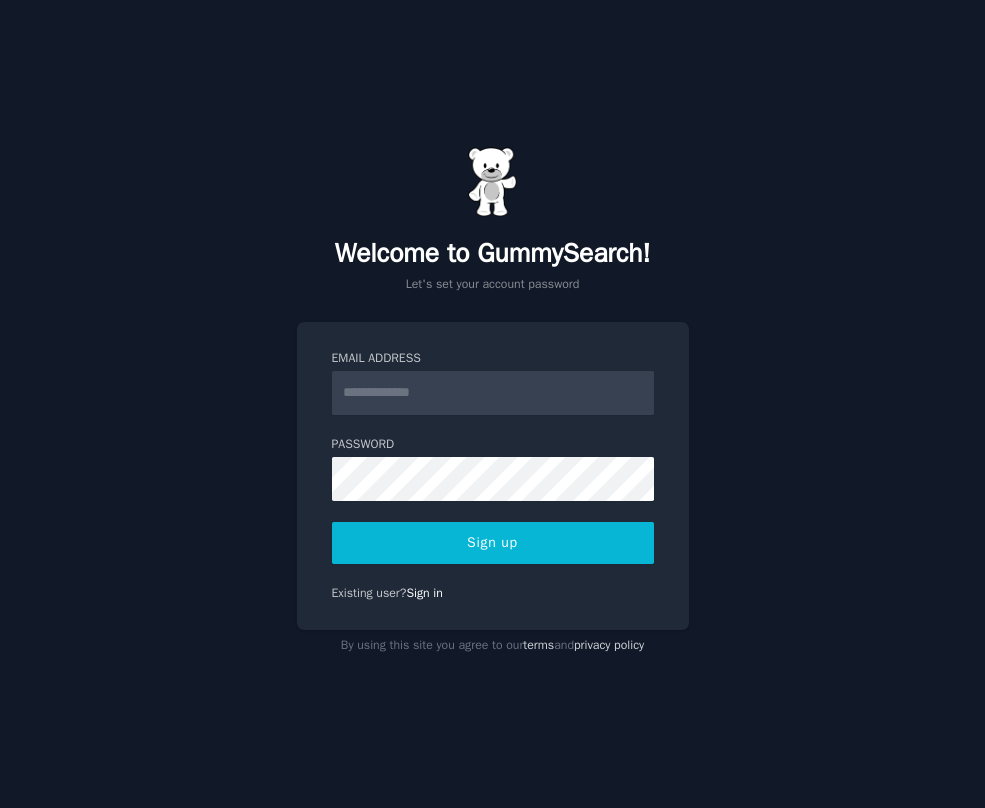 scroll, scrollTop: 0, scrollLeft: 0, axis: both 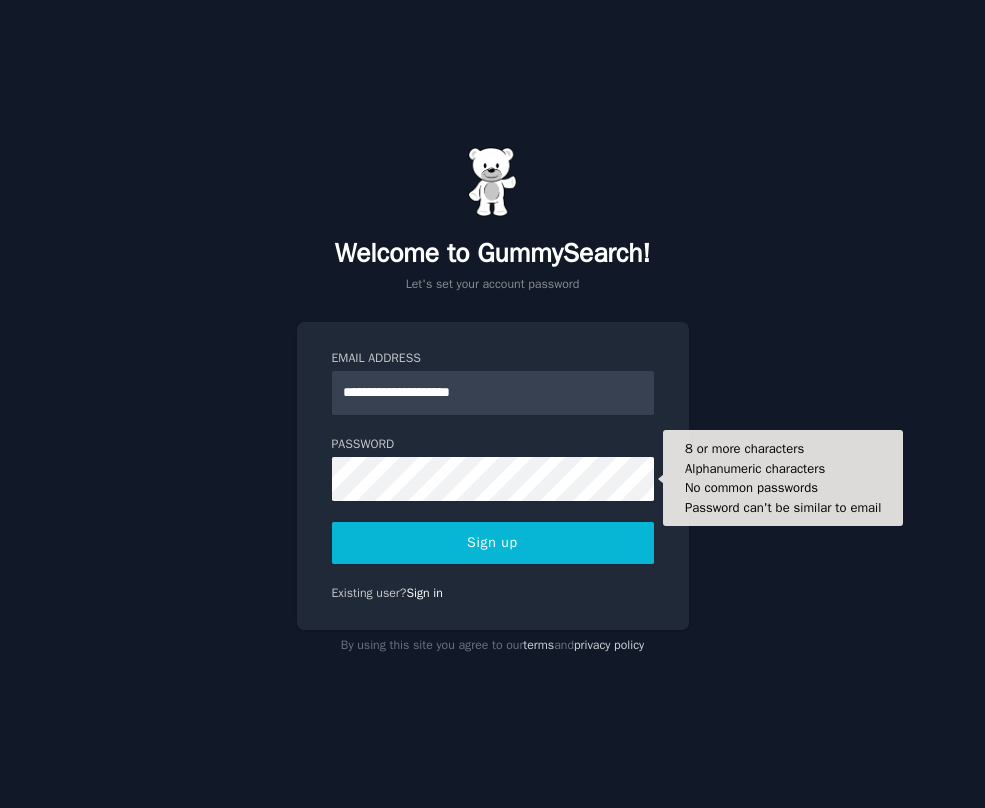 type on "**********" 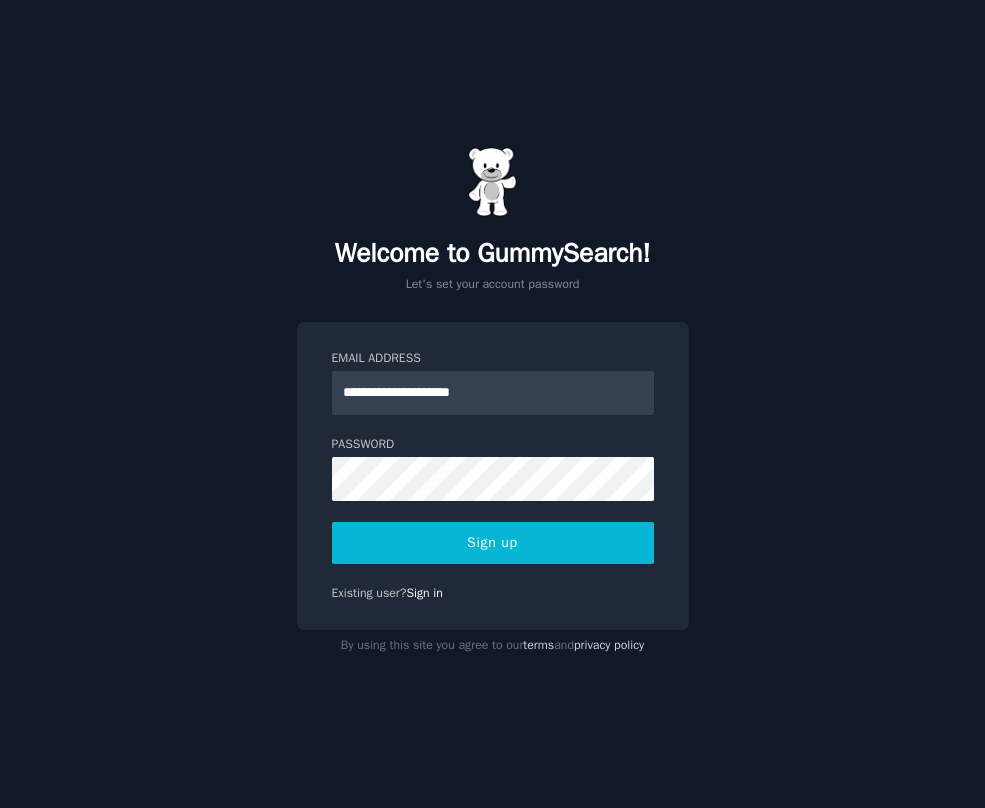 click on "Sign up" at bounding box center [493, 543] 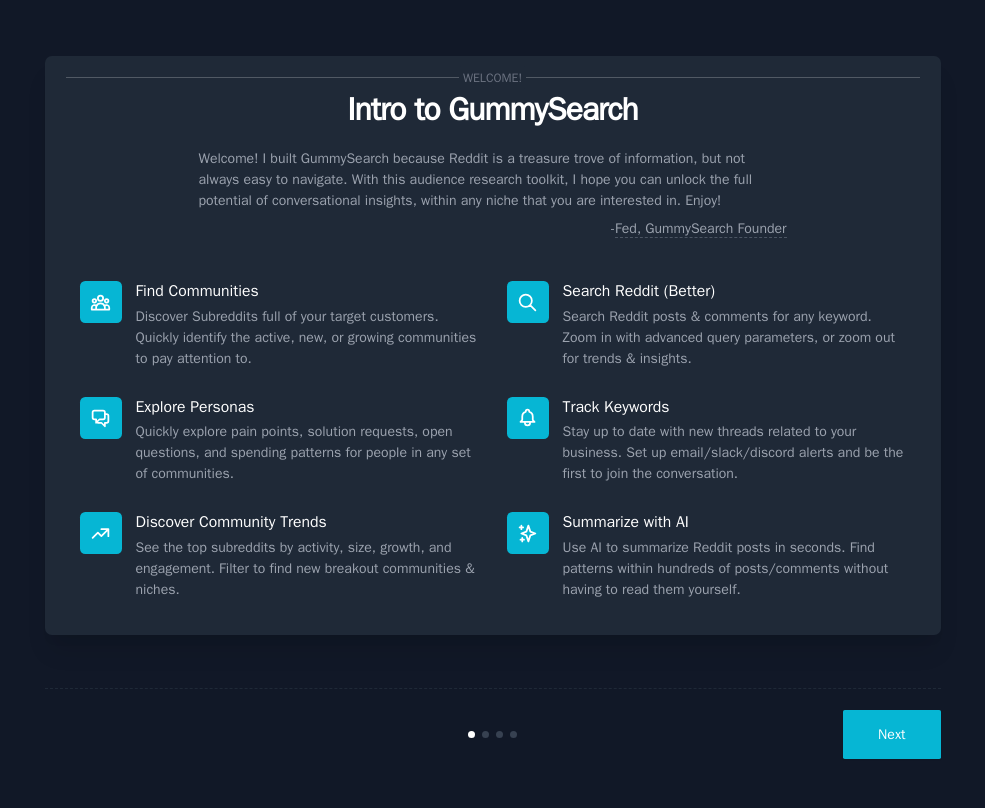 scroll, scrollTop: 0, scrollLeft: 0, axis: both 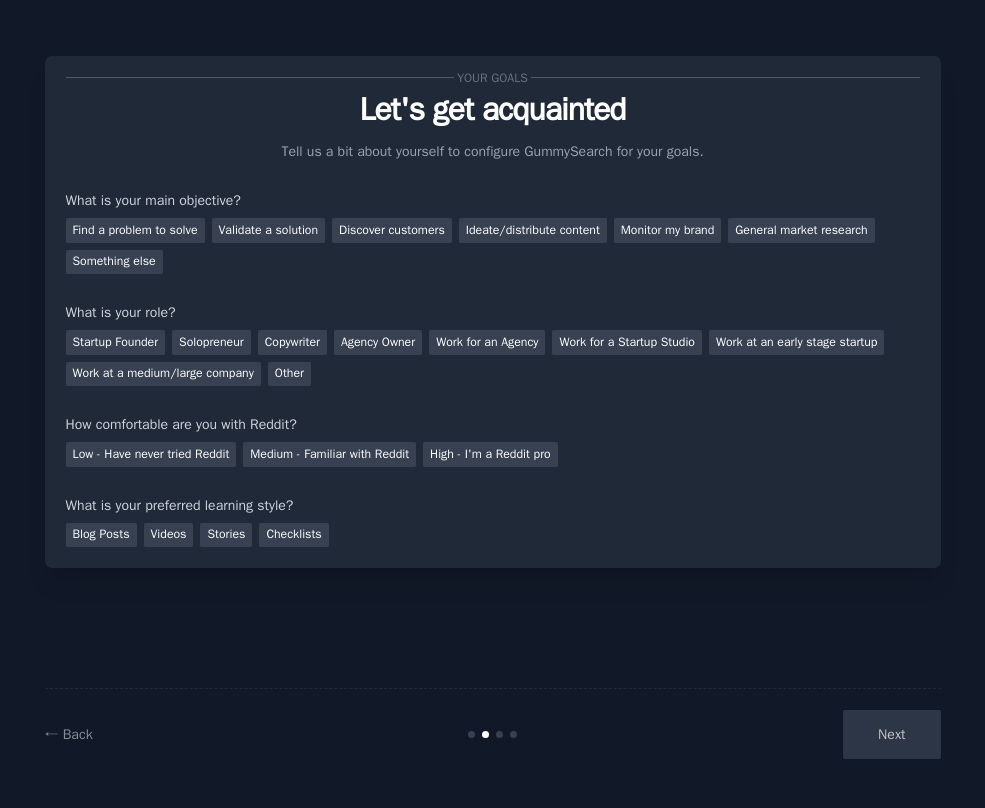 click on "Next" at bounding box center (791, 734) 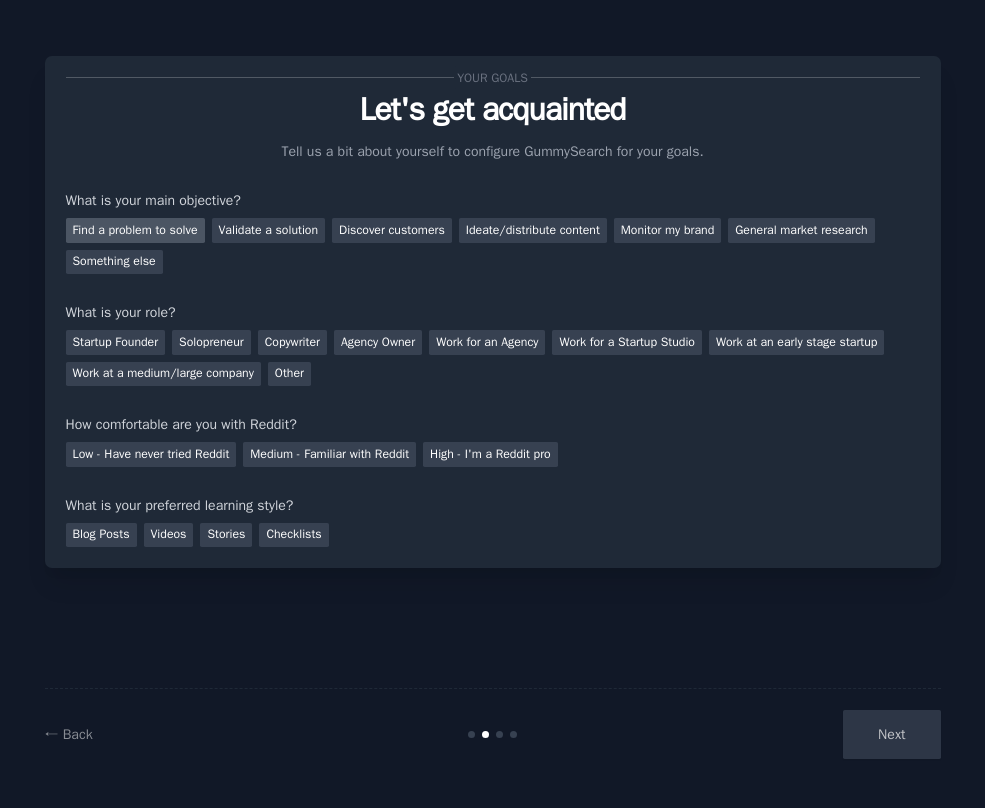 click on "Find a problem to solve" at bounding box center [135, 230] 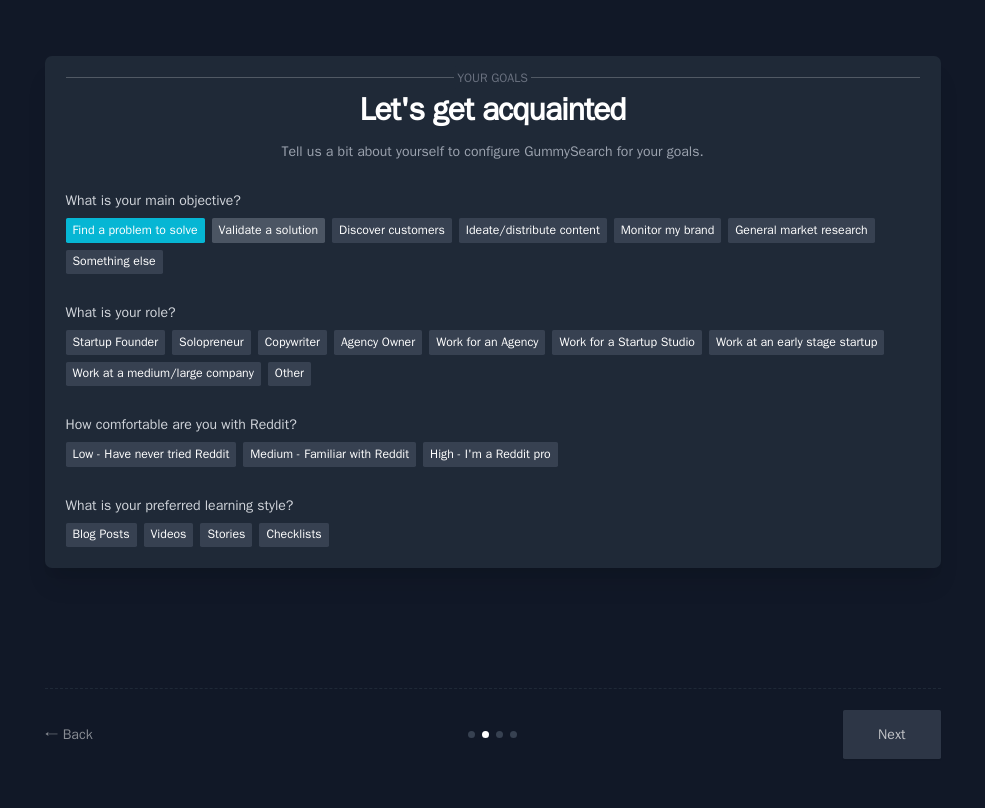 drag, startPoint x: 233, startPoint y: 234, endPoint x: 245, endPoint y: 233, distance: 12.0415945 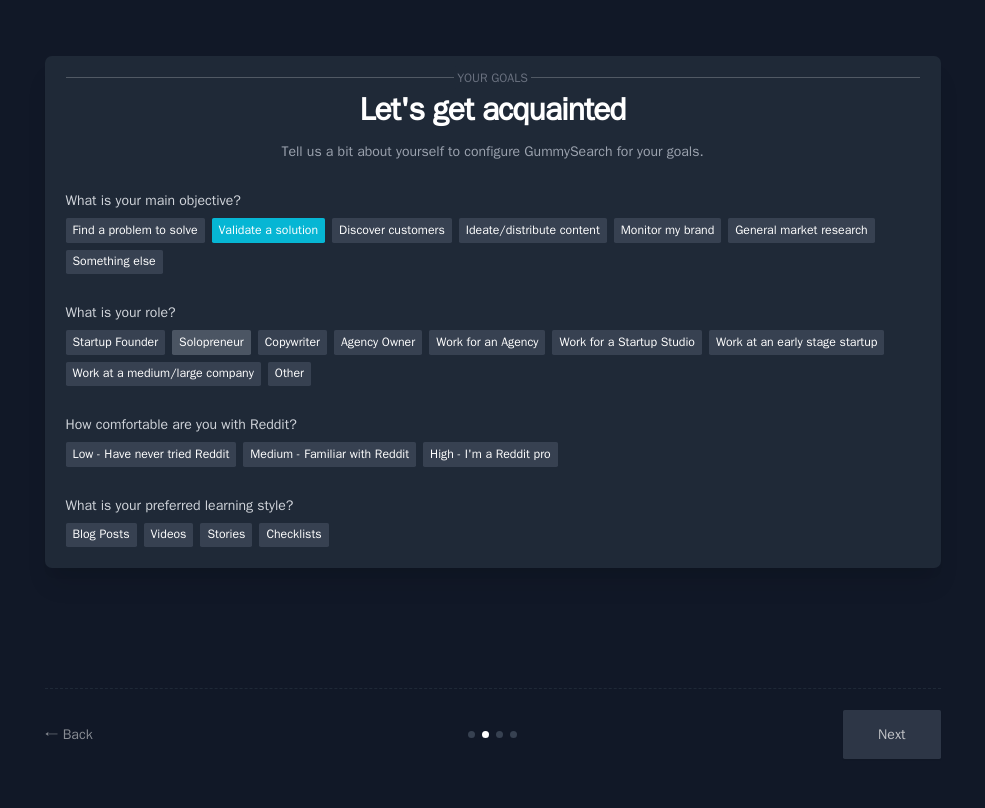 click on "Solopreneur" at bounding box center (211, 342) 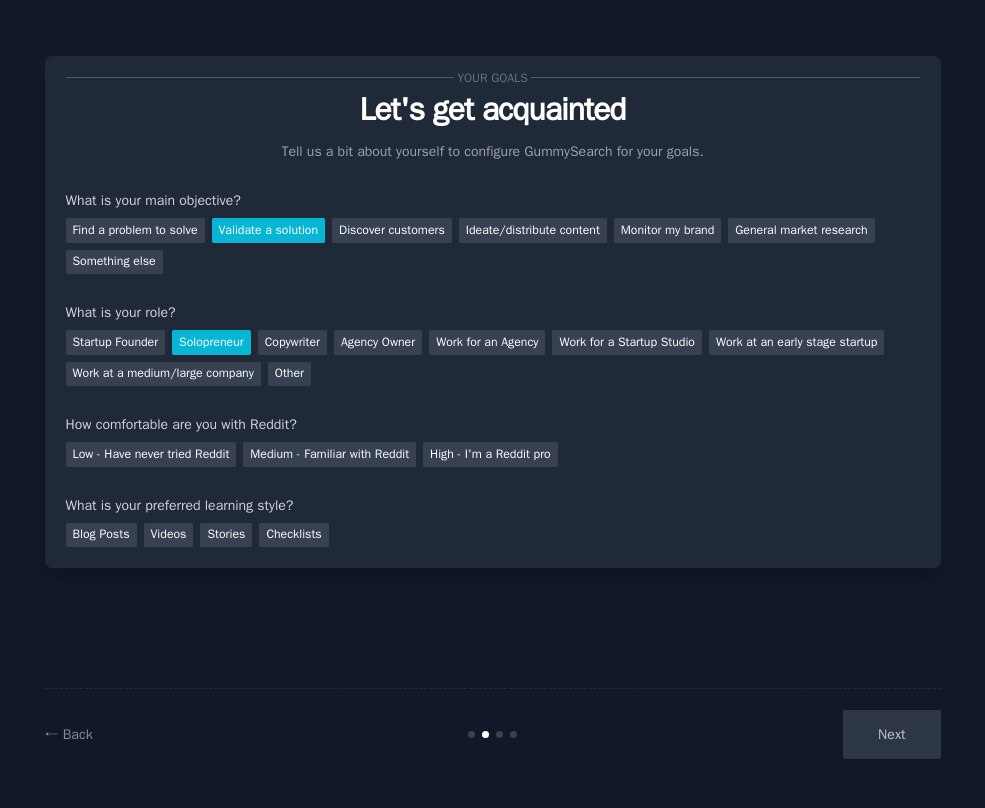 click on "Next" at bounding box center [791, 734] 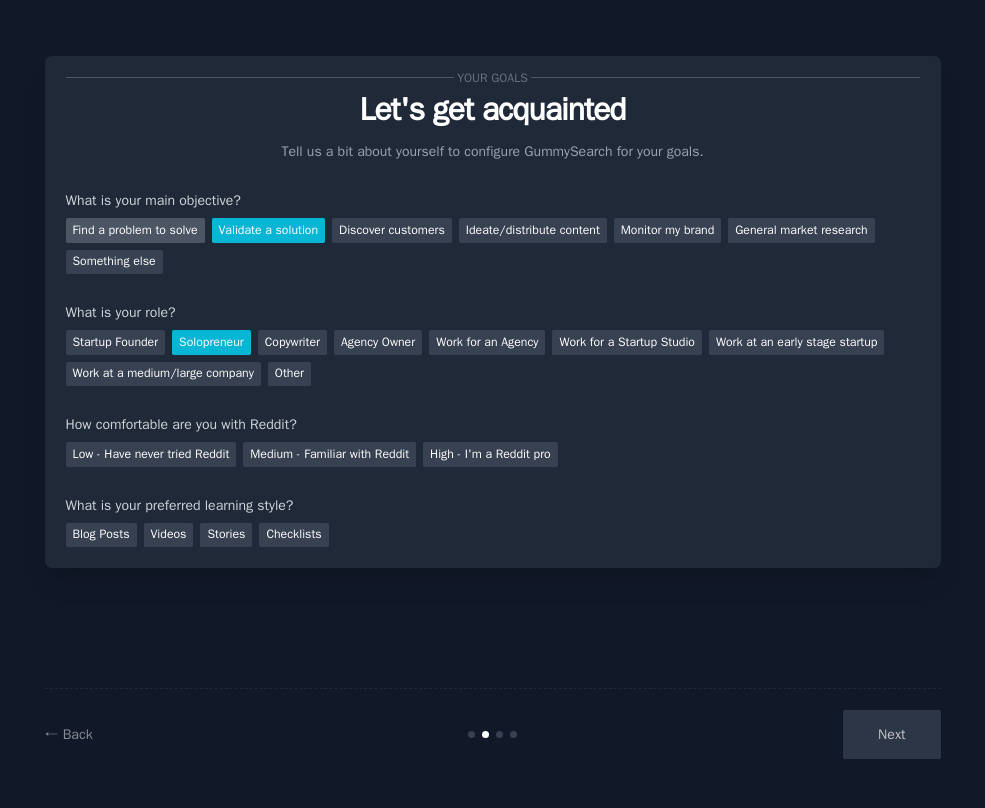 click on "Find a problem to solve" at bounding box center [135, 230] 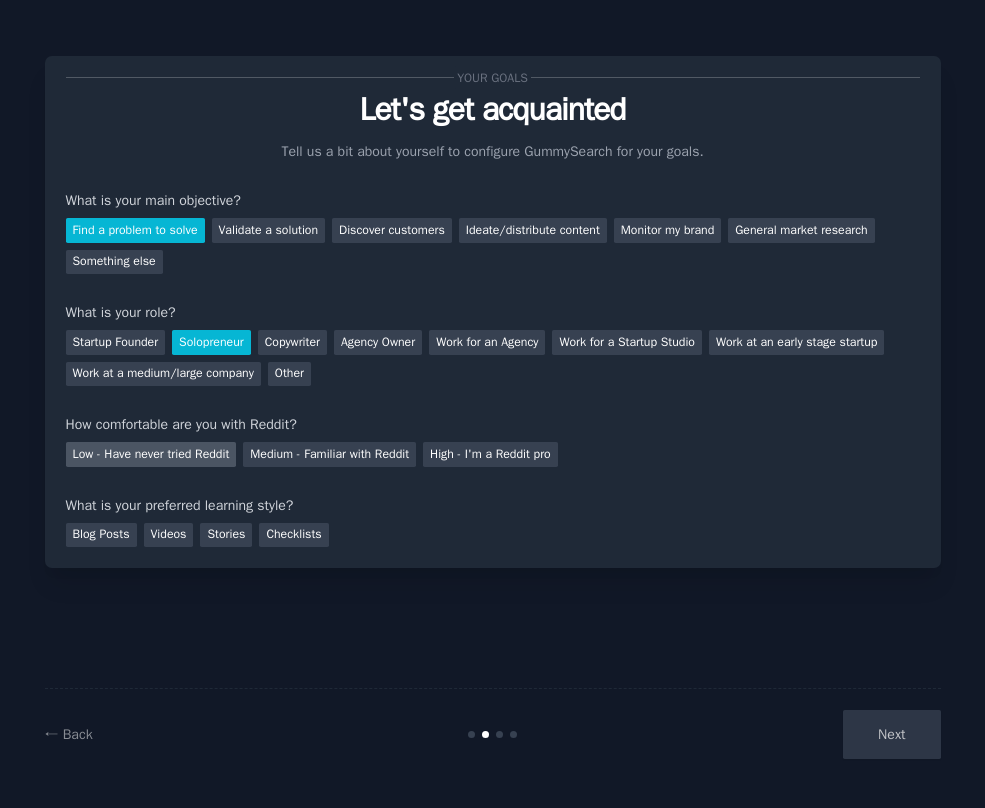 click on "Low - Have never tried Reddit" at bounding box center [151, 454] 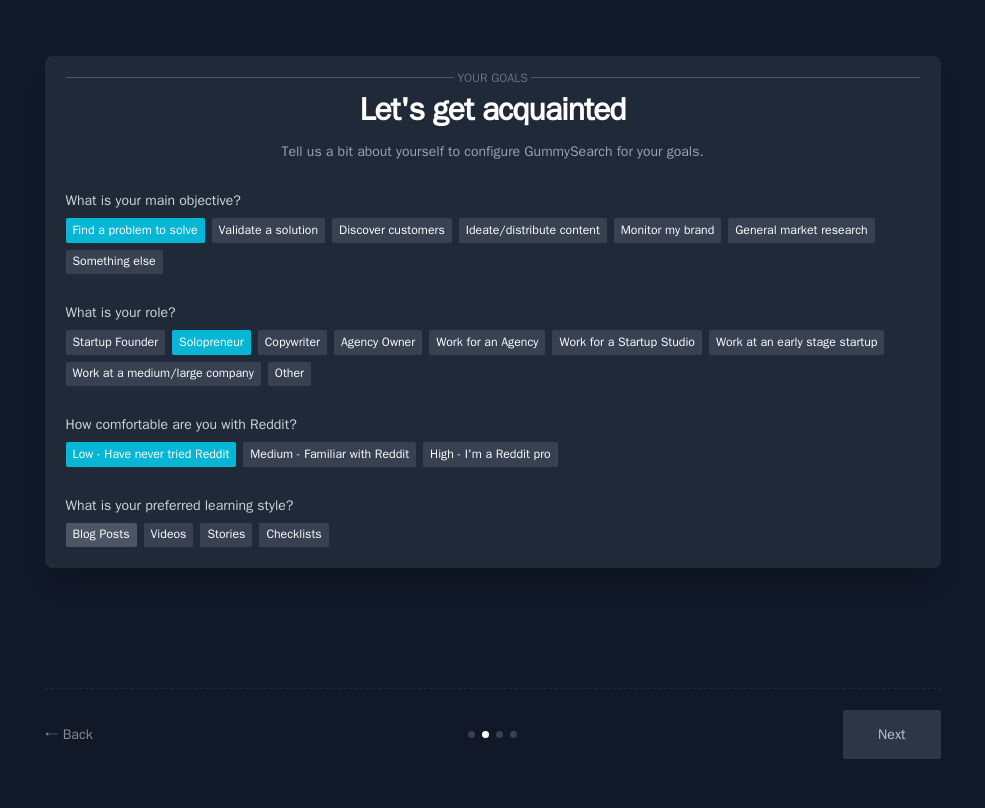 click on "Blog Posts" at bounding box center (101, 535) 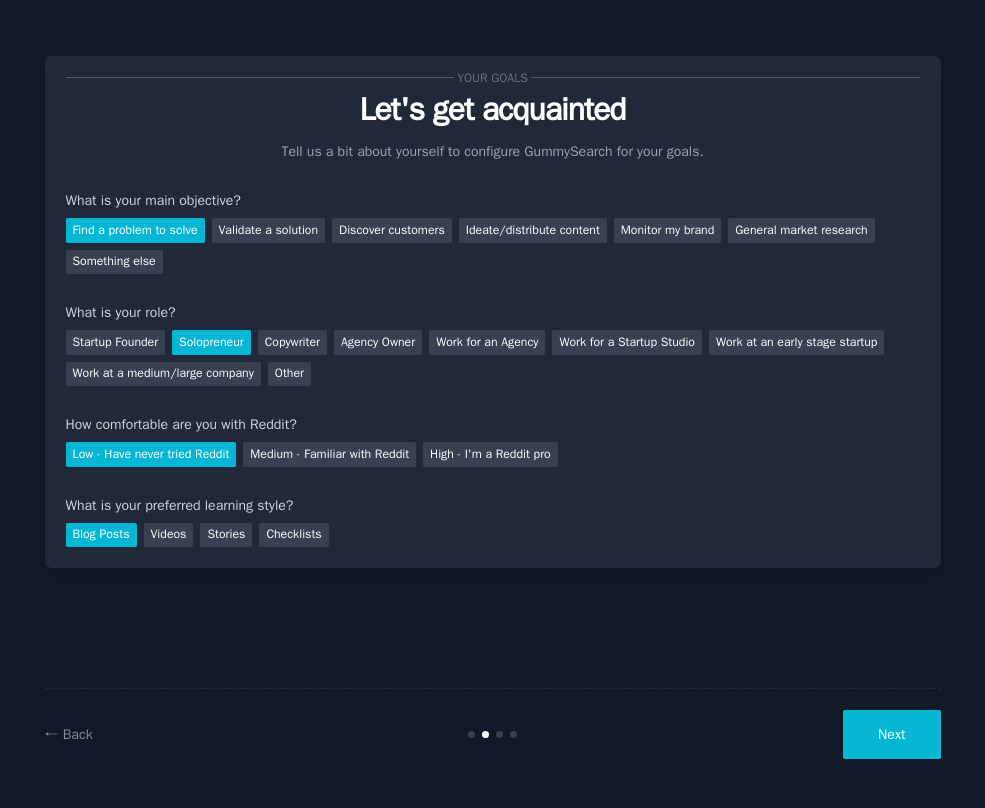 click on "Next" at bounding box center [891, 734] 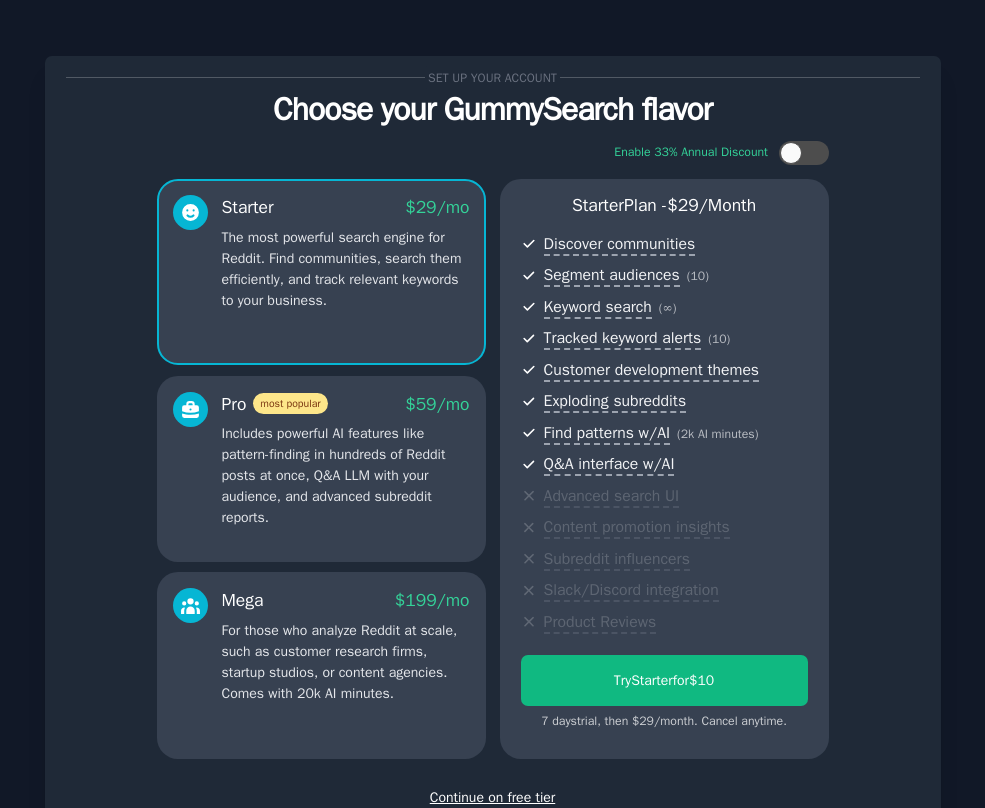 click on "Choose your GummySearch flavor" at bounding box center [493, 109] 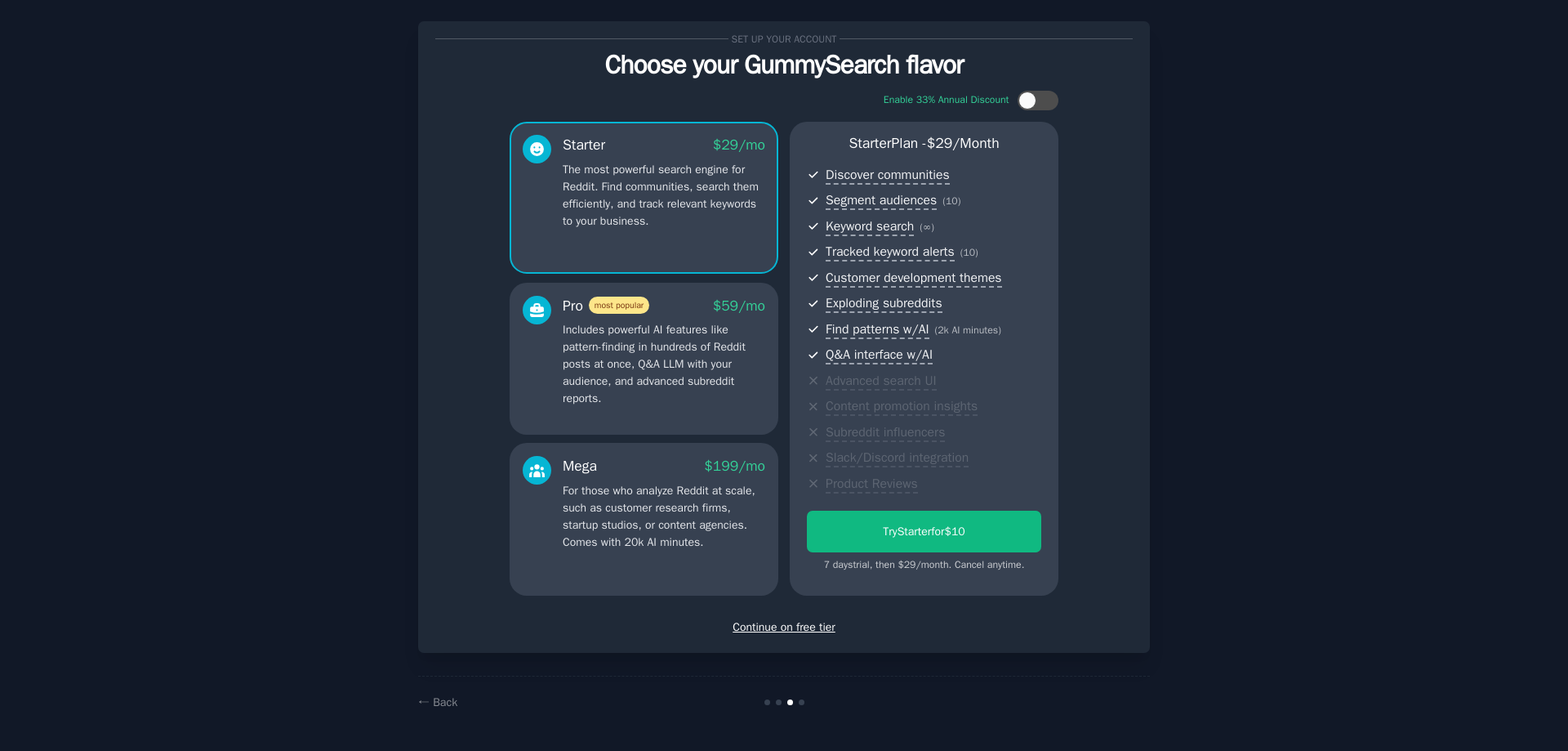 scroll, scrollTop: 25, scrollLeft: 0, axis: vertical 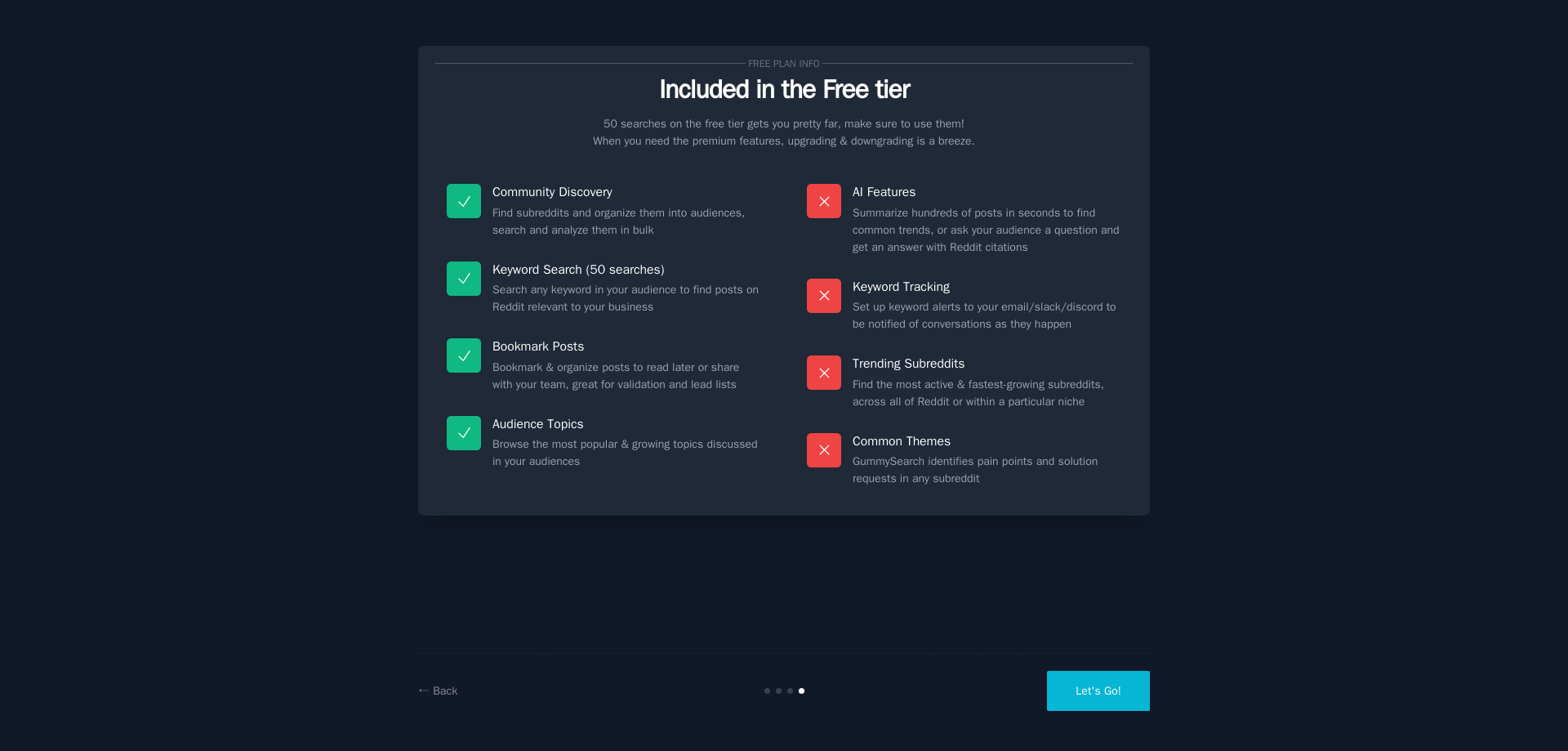 click on "Let's Go!" at bounding box center [1098, 691] 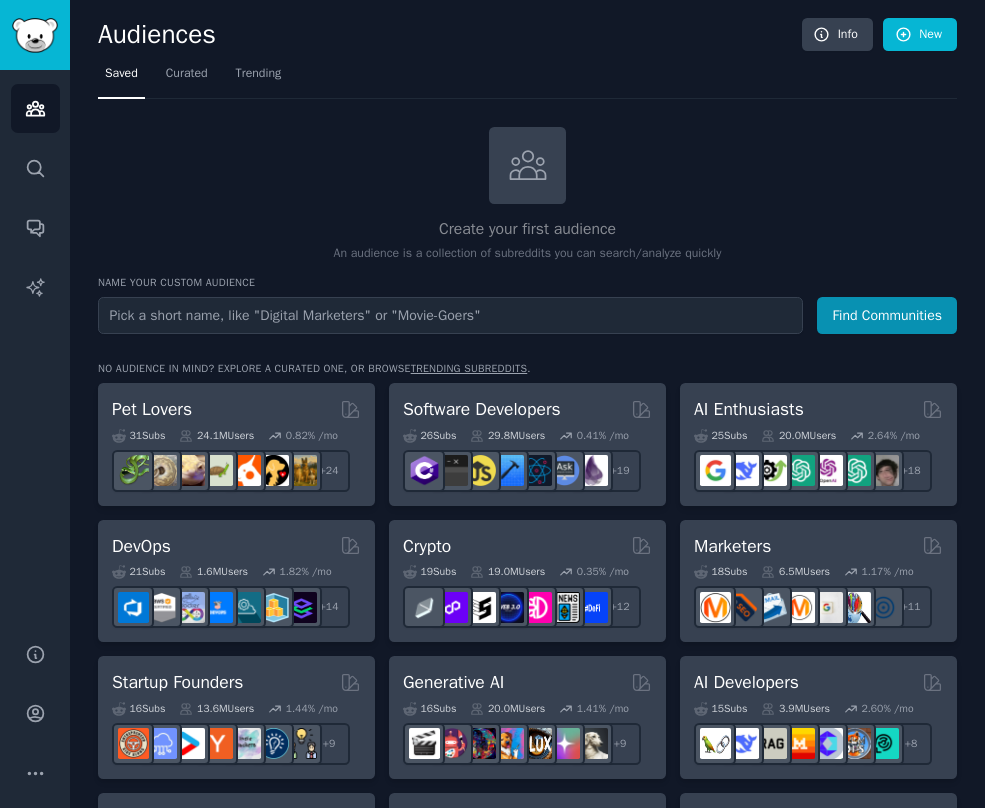 click at bounding box center (450, 315) 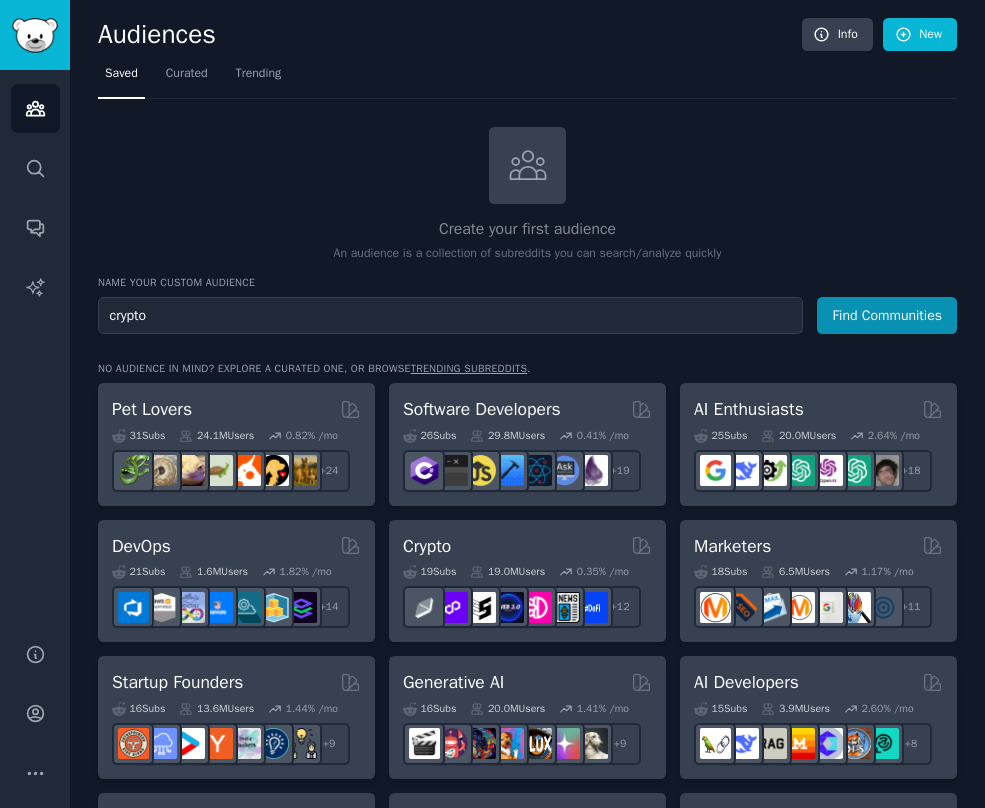 type on "crypto" 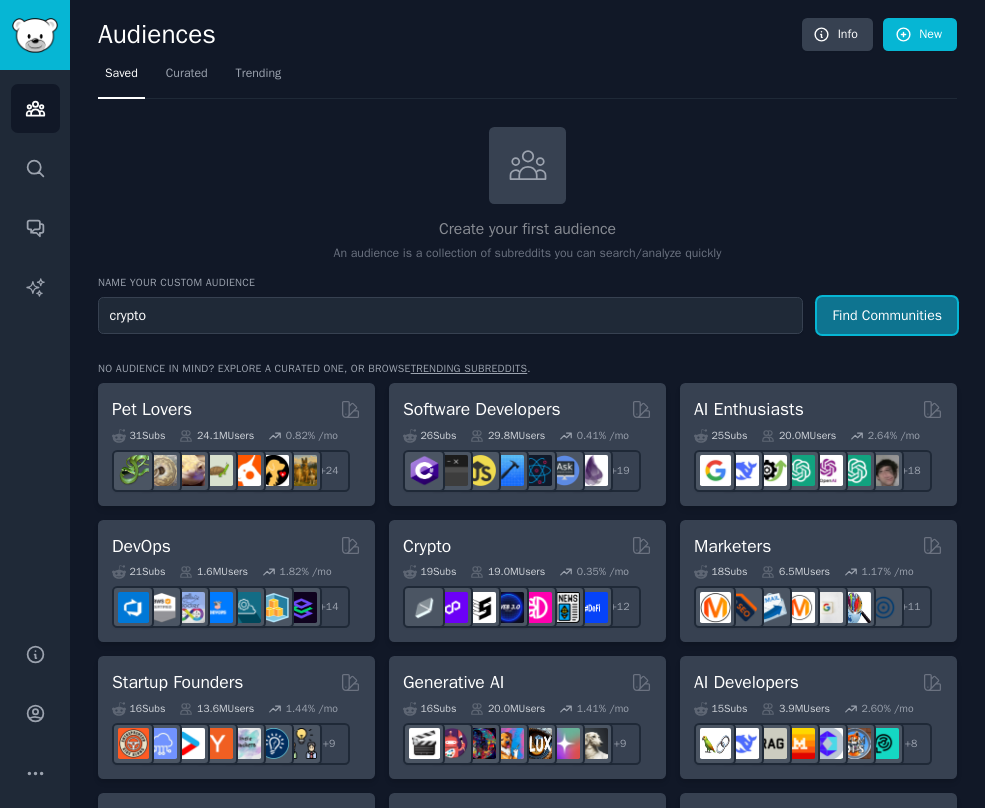 click on "Find Communities" at bounding box center [887, 315] 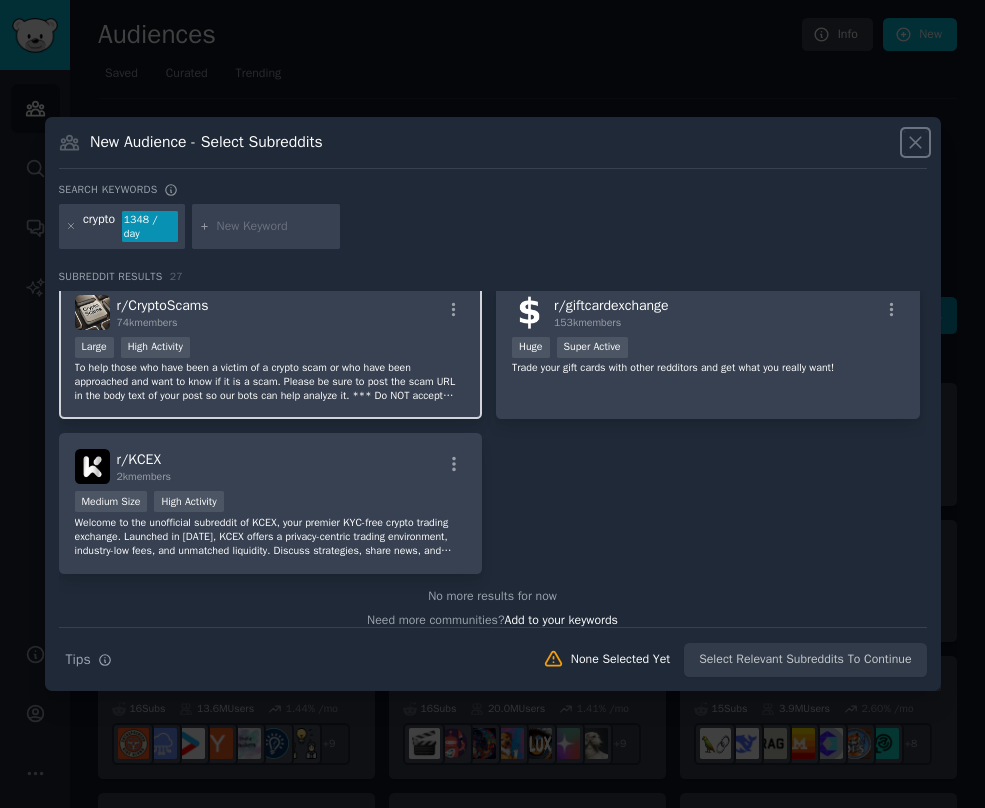 scroll, scrollTop: 1831, scrollLeft: 0, axis: vertical 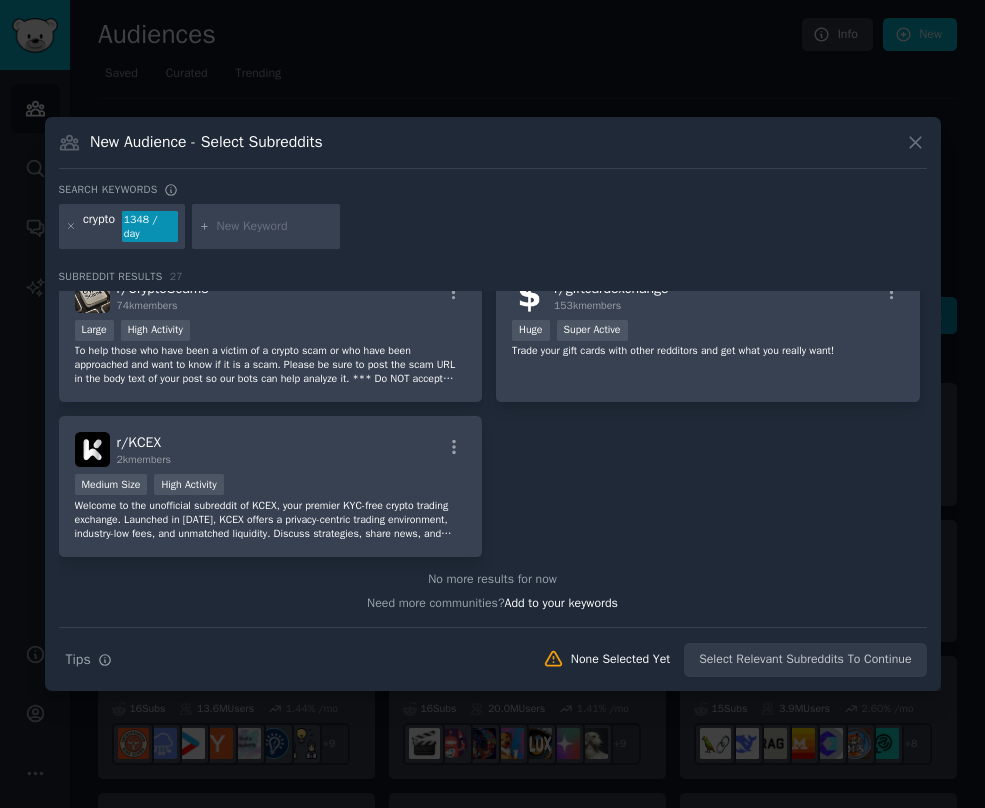 click on "No more results for now" at bounding box center [493, 580] 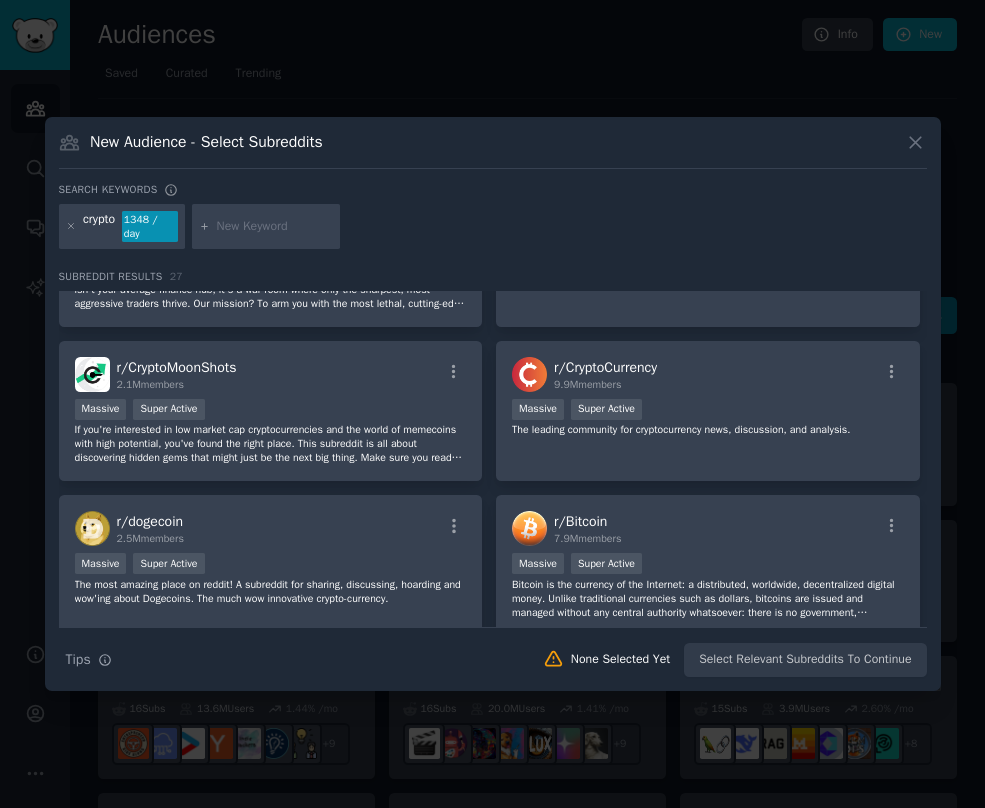 scroll, scrollTop: 0, scrollLeft: 0, axis: both 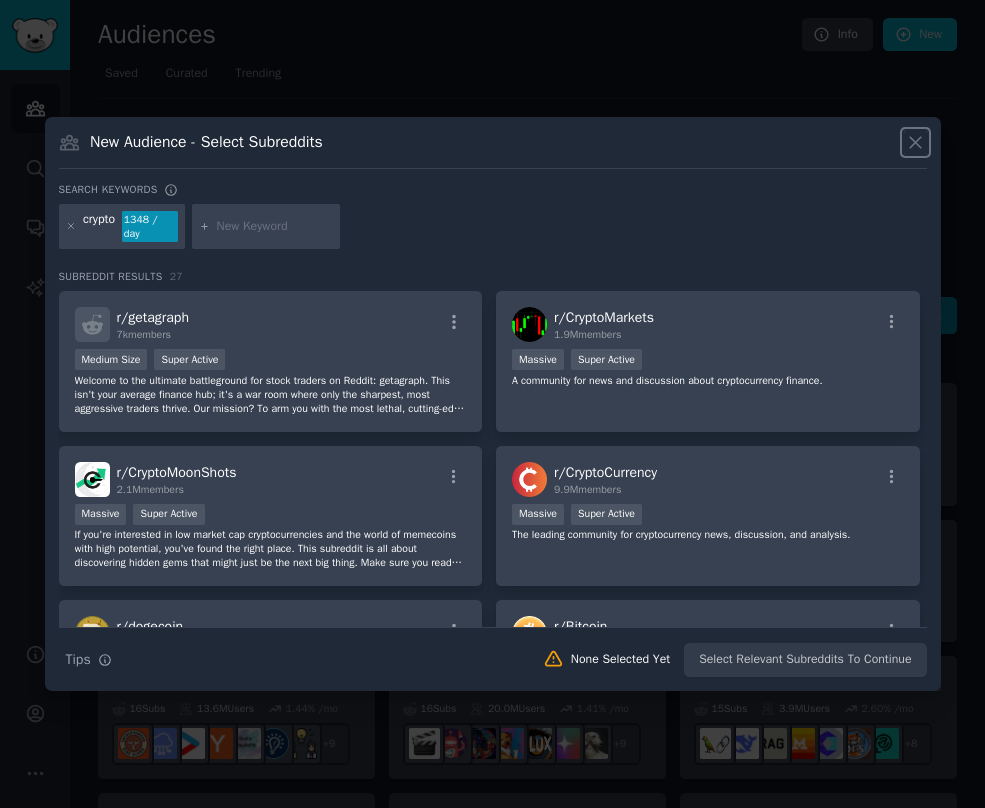 click at bounding box center (915, 142) 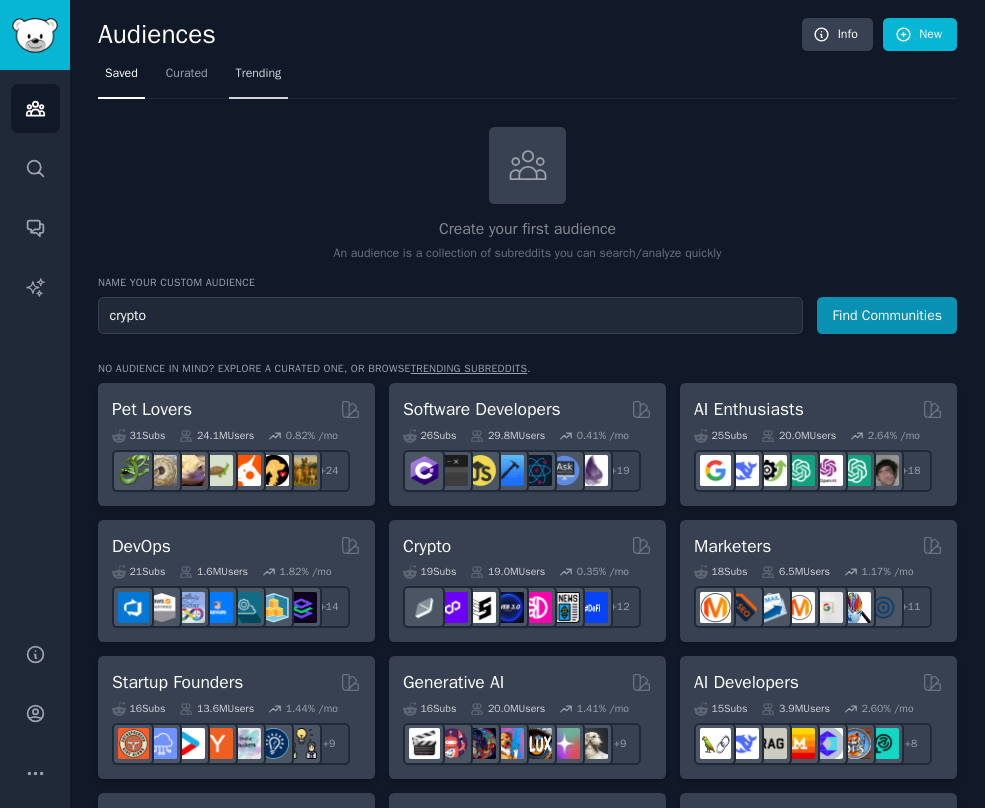 click on "Trending" at bounding box center [259, 78] 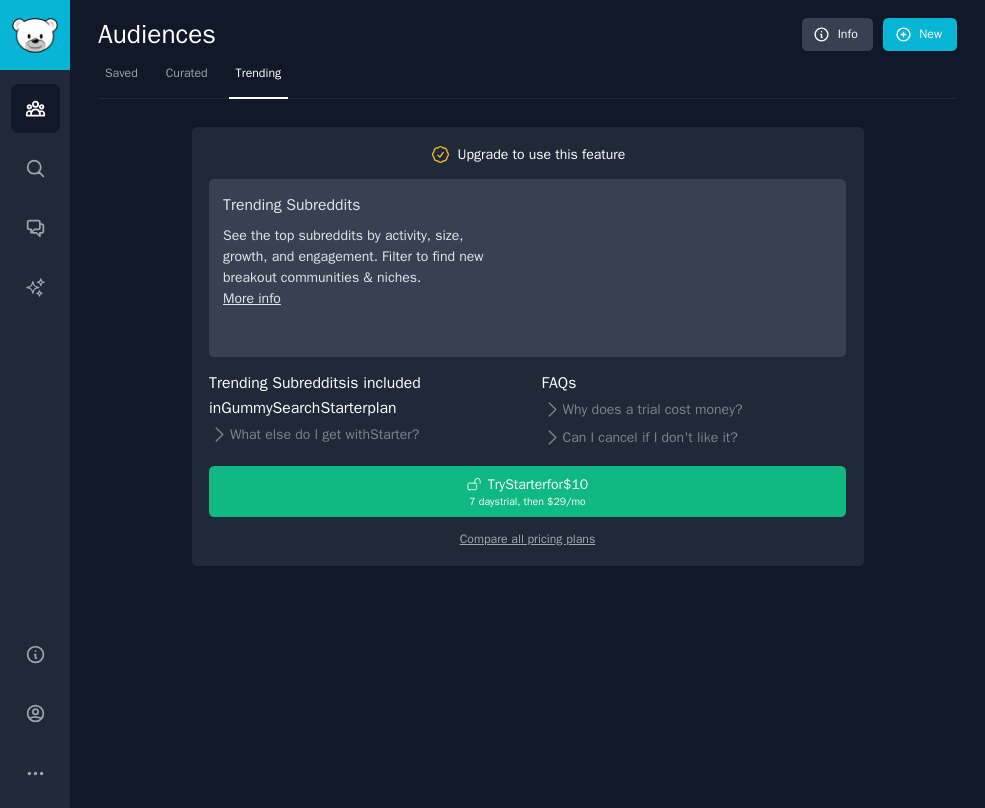 click on "Upgrade to use this feature Trending Subreddits See the top subreddits by activity, size, growth, and engagement. Filter to find new breakout communities & niches. More info Trending Subreddits  is included in  GummySearch  Starter  plan What else do I get with  Starter ? FAQs Why does a trial cost money? Can I cancel if I don't like it? Try  Starter  for  $10 7 days  trial, then $ 29 /mo Compare all pricing plans" at bounding box center [528, 346] 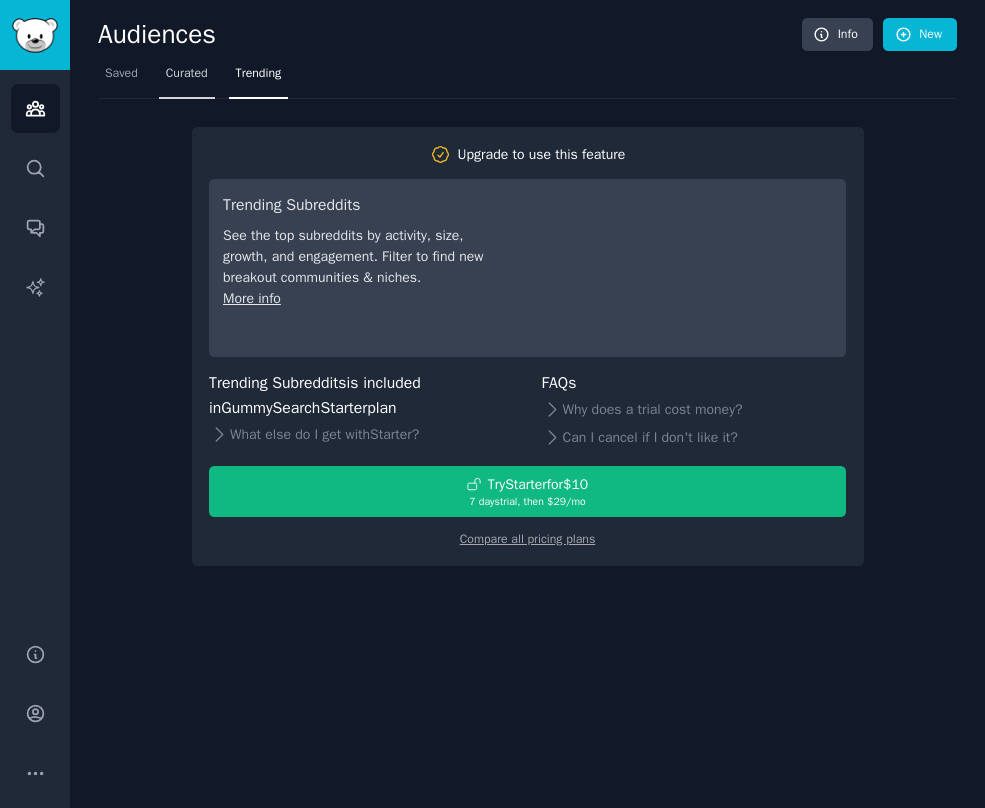 click on "Curated" at bounding box center [187, 74] 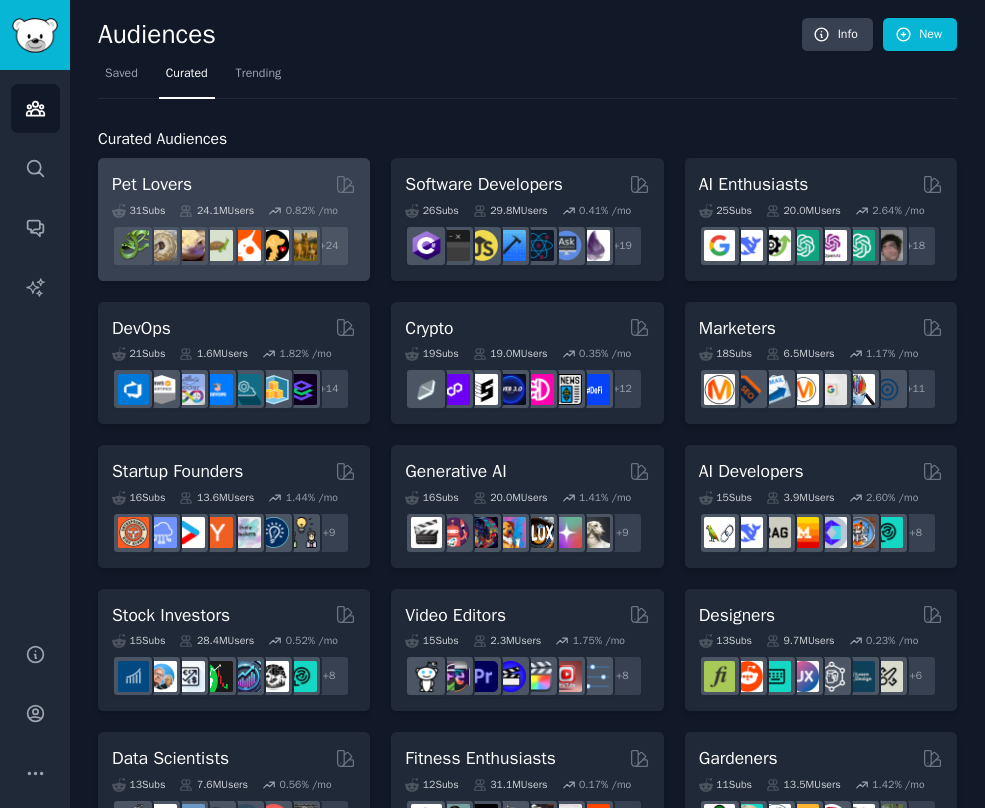 click on "31  Sub s 24.1M  Users 0.82 % /mo r/turtle + 24" at bounding box center (234, 232) 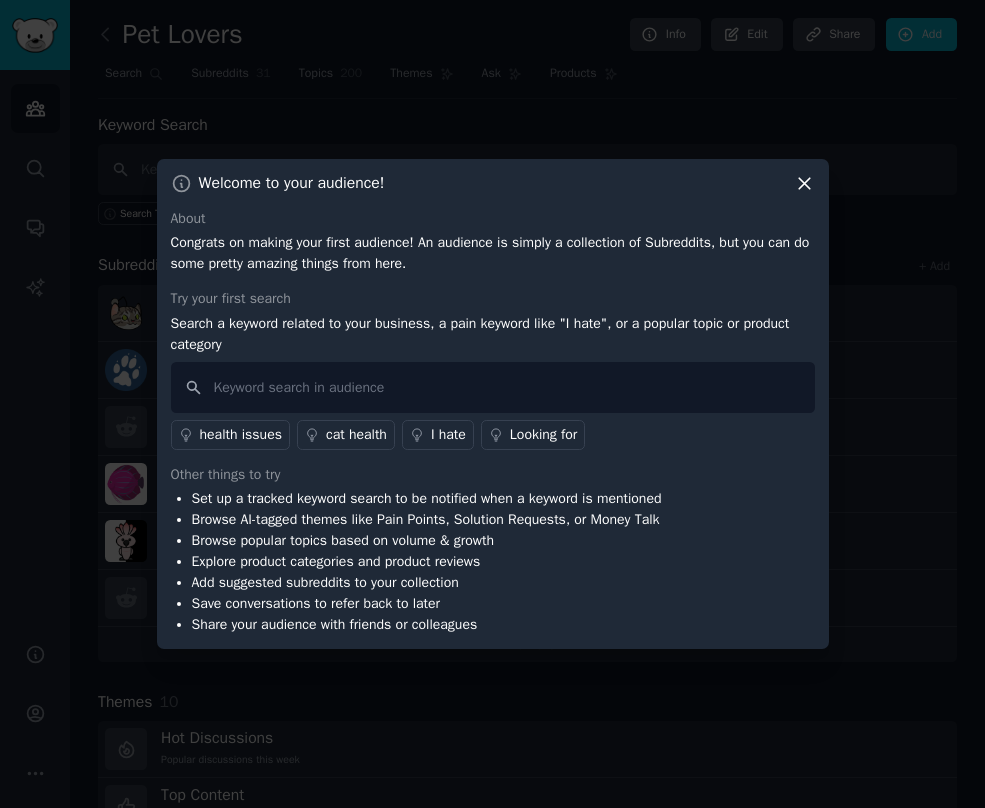 click 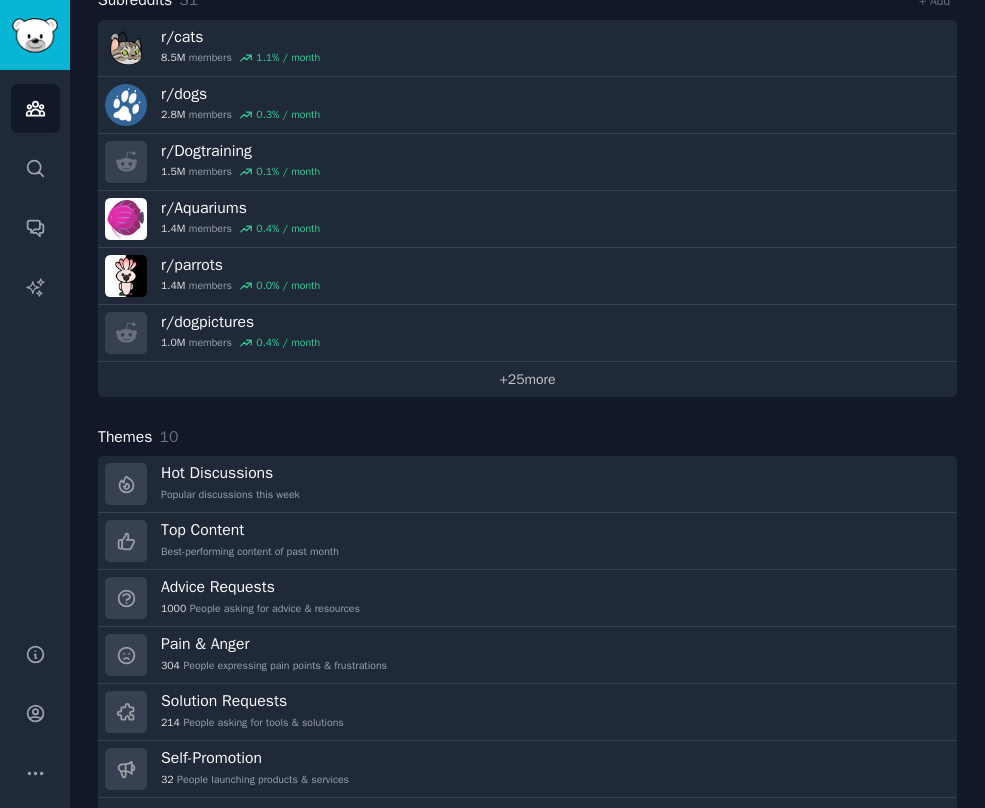 scroll, scrollTop: 300, scrollLeft: 0, axis: vertical 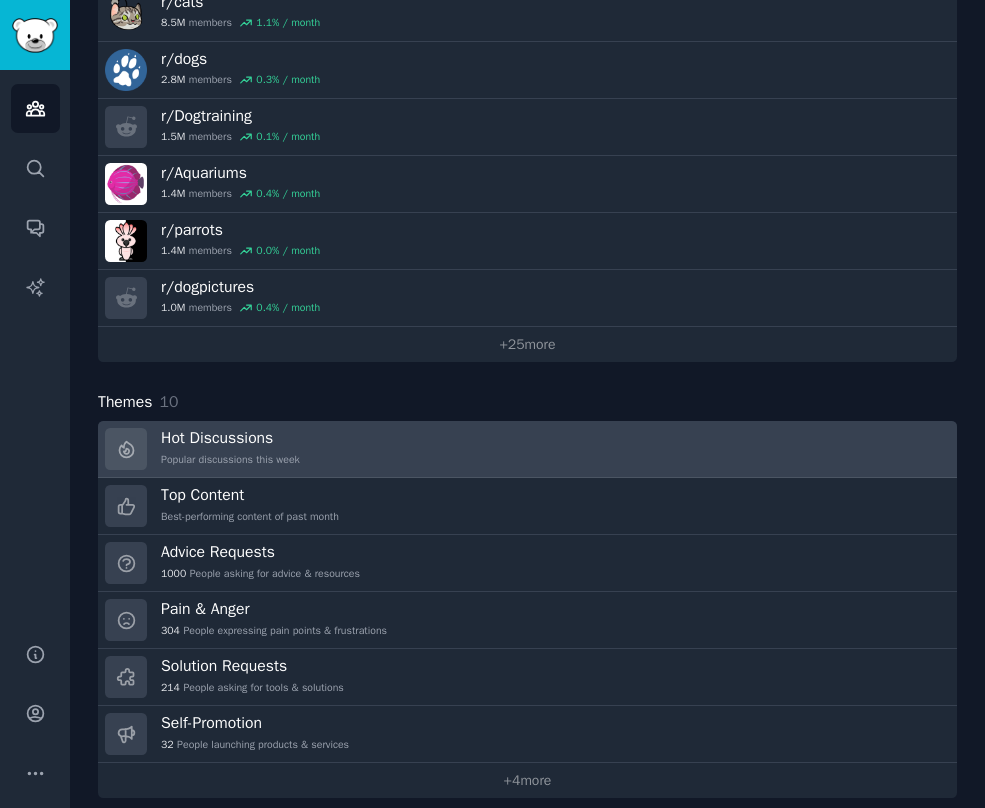 click on "Popular discussions this week" at bounding box center (230, 460) 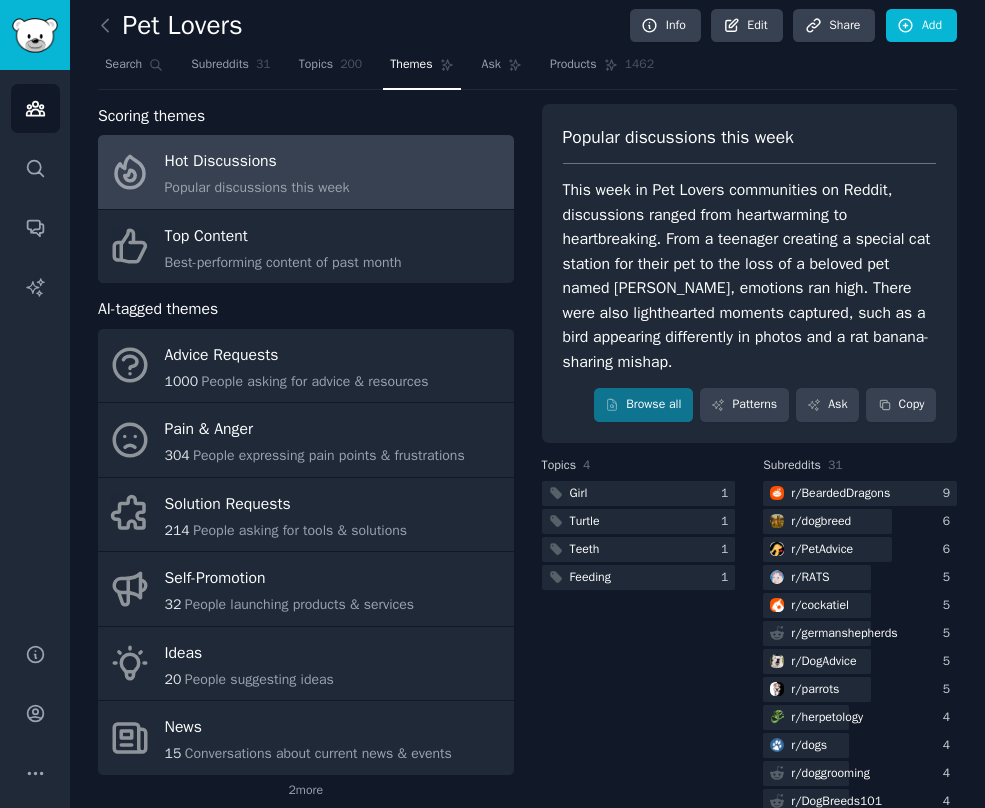 scroll, scrollTop: 0, scrollLeft: 0, axis: both 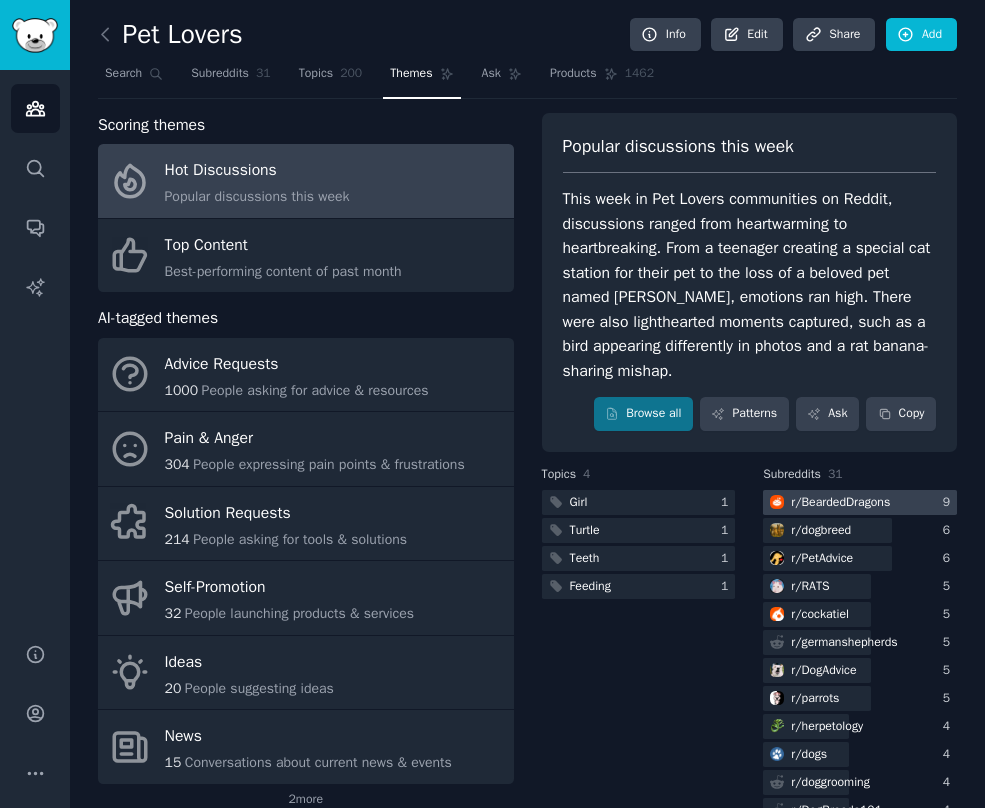 click on "r/ BeardedDragons" at bounding box center [840, 503] 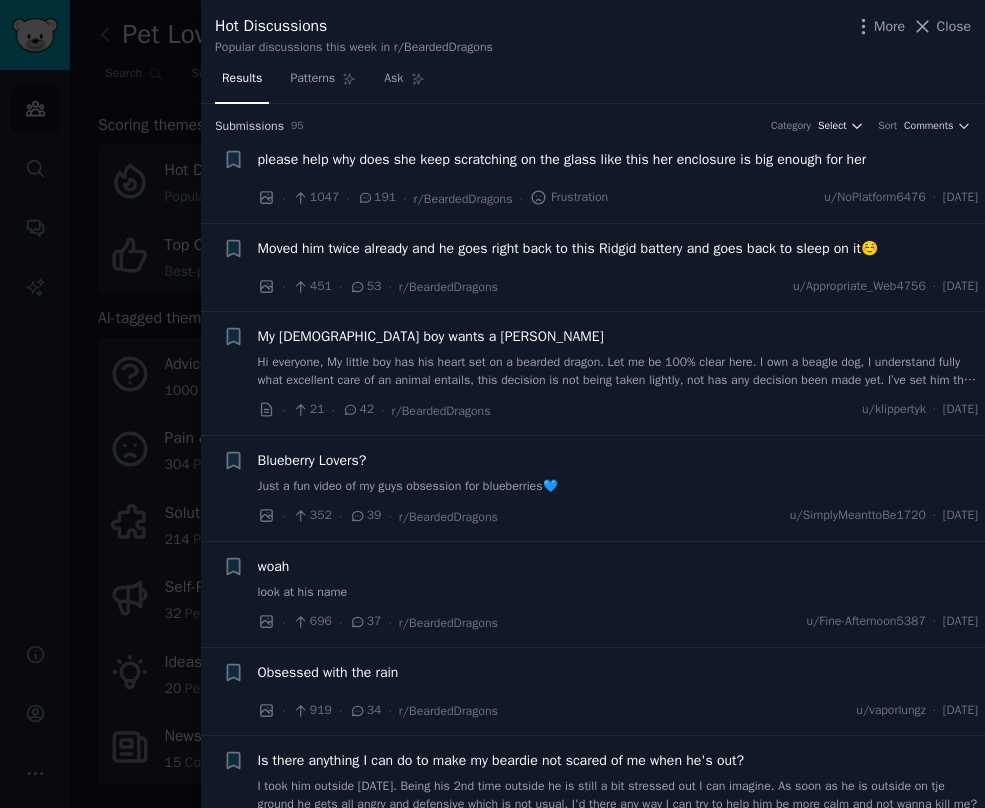 click 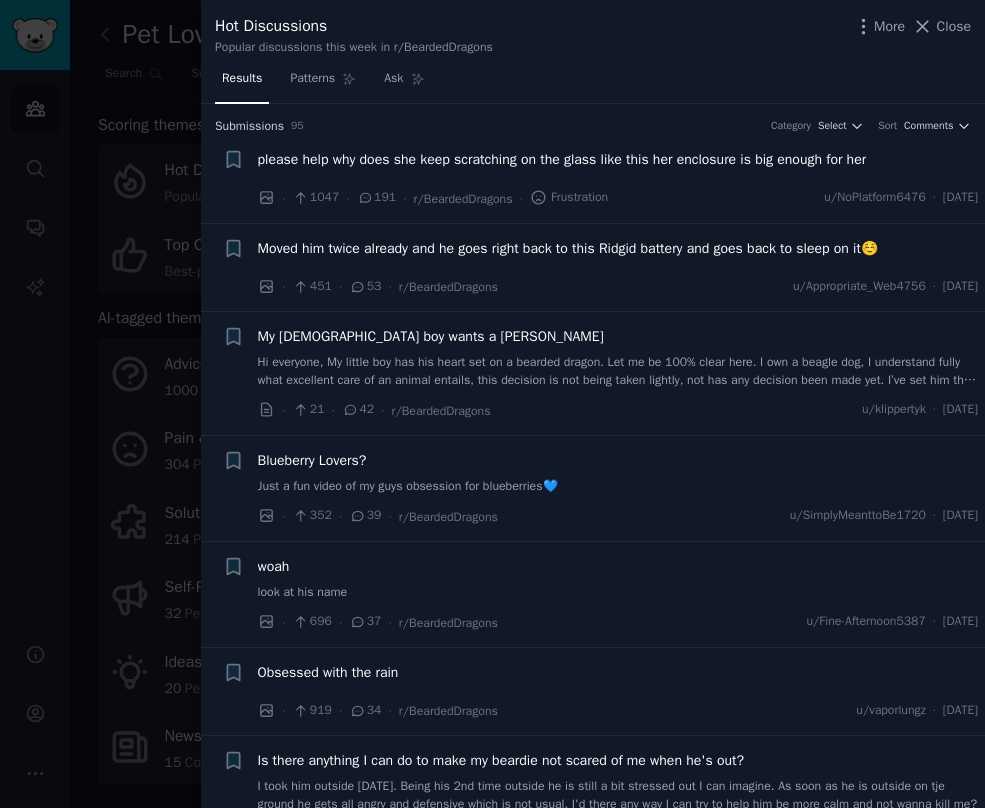 click on "Hi everyone,
My little boy has his heart set on a bearded dragon.
Let me be 100% clear here. I own a beagle dog, I understand fully what excellent care of an animal entails, this decision is not being taken lightly, not has any decision been made yet.
I’ve set him the task of looking after said dog. Picking up poops in the garden, feeding and watering and taking him for walks for 1 week. To see if he could do it - he’s doing a great job at calling my bluff! Note: my boy is a loving caring soul, a bit too soft even!
My question is, as complete newbies, have you guys got any advice or links to websites/articles to get me started? I think I better start researching!" at bounding box center [618, 371] 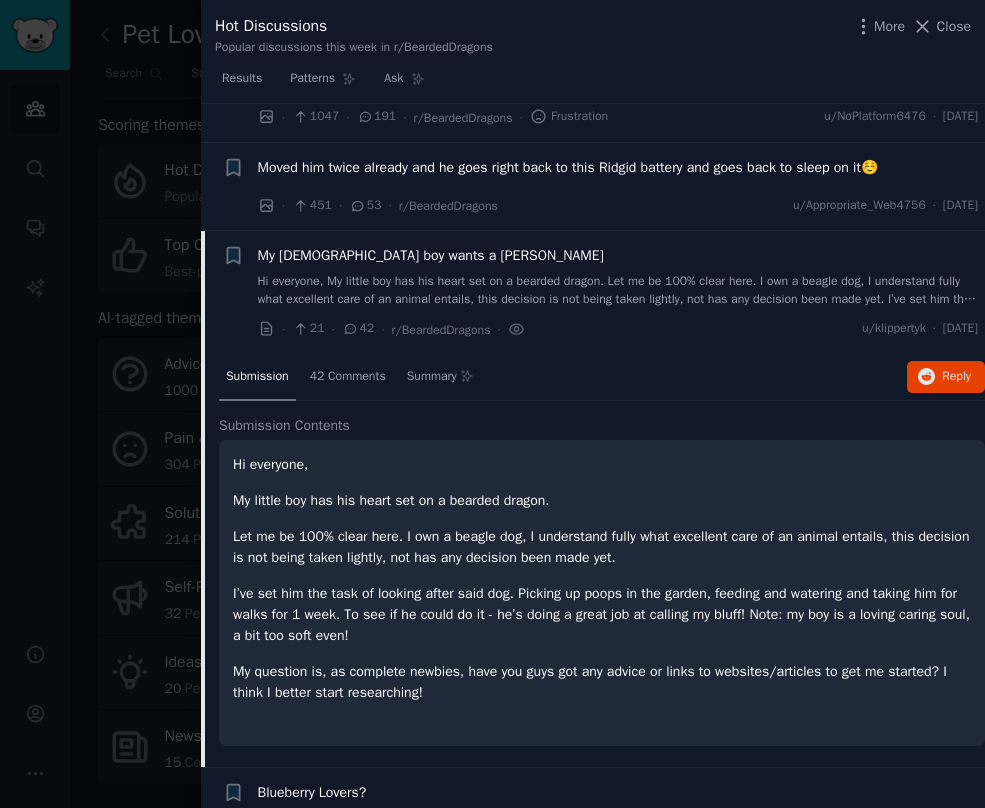 scroll, scrollTop: 0, scrollLeft: 0, axis: both 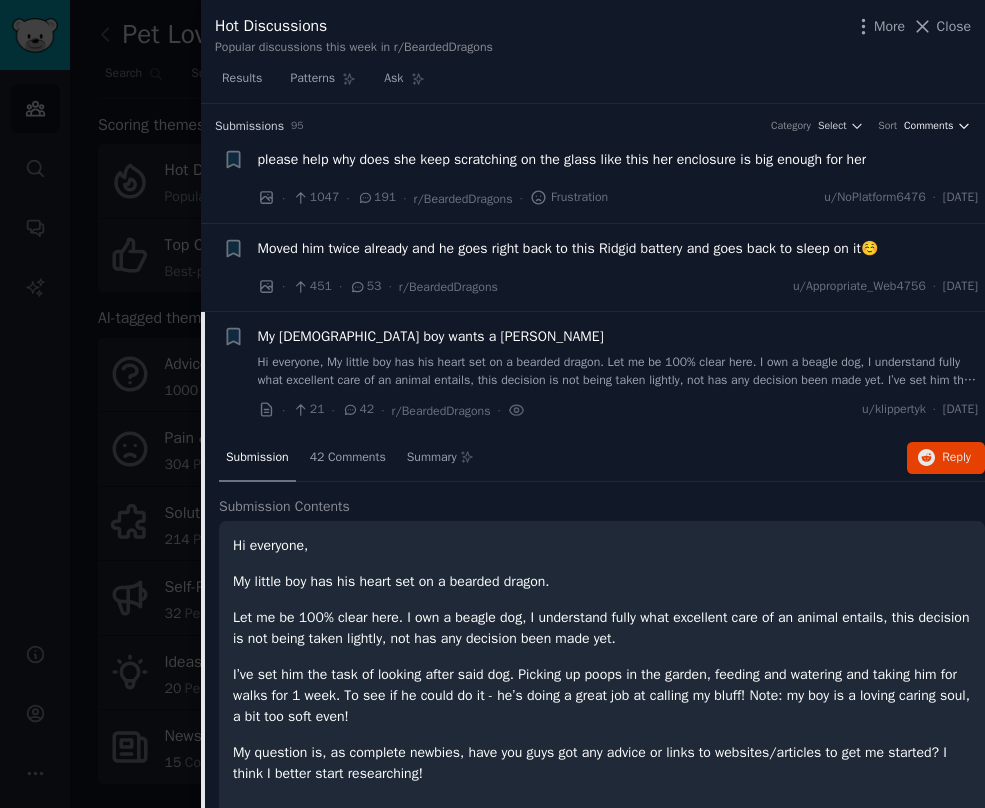 click 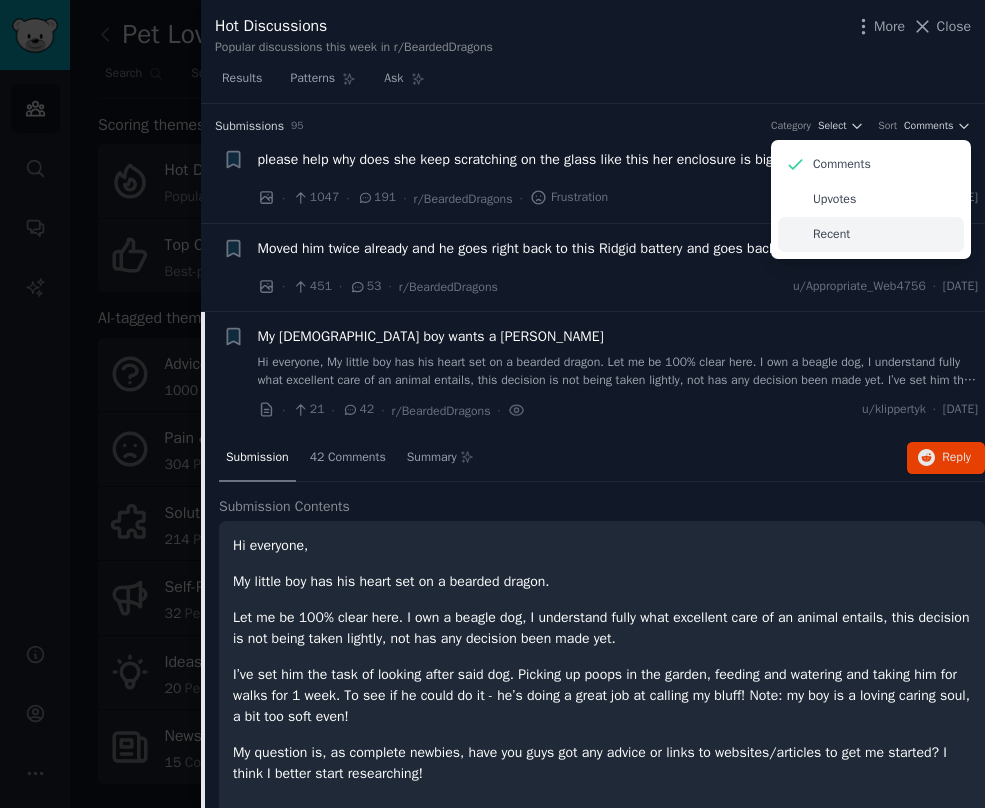 click on "Recent" at bounding box center [831, 235] 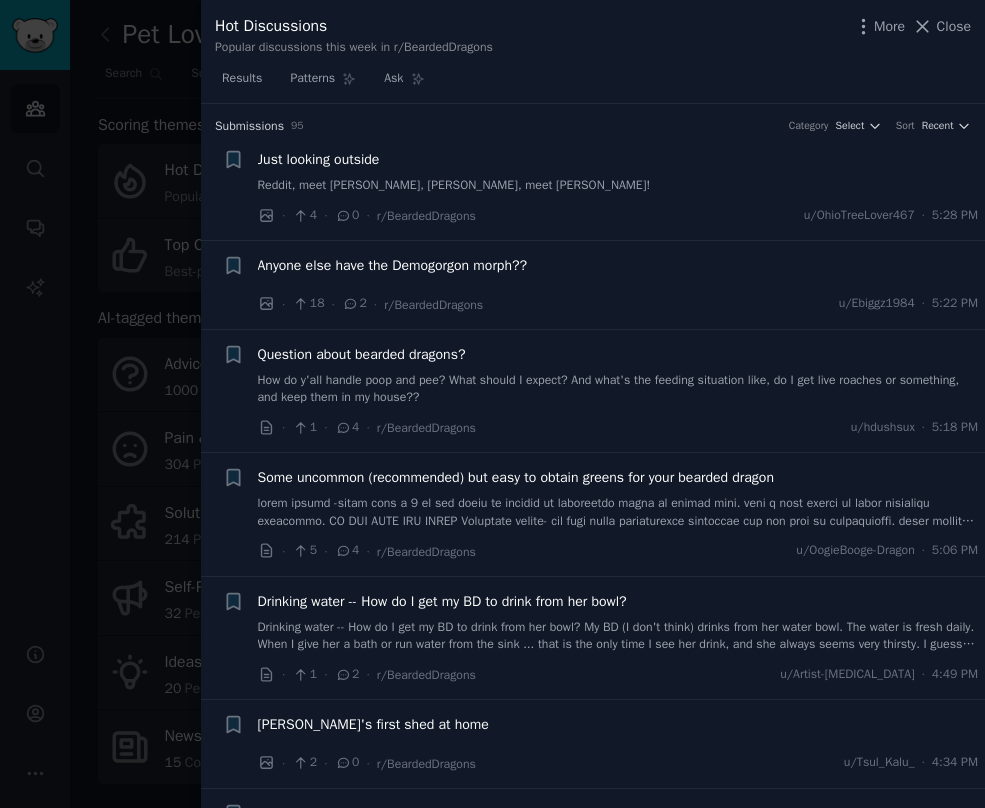 click on "Submission s 95   Category Select Sort Recent" at bounding box center (593, 127) 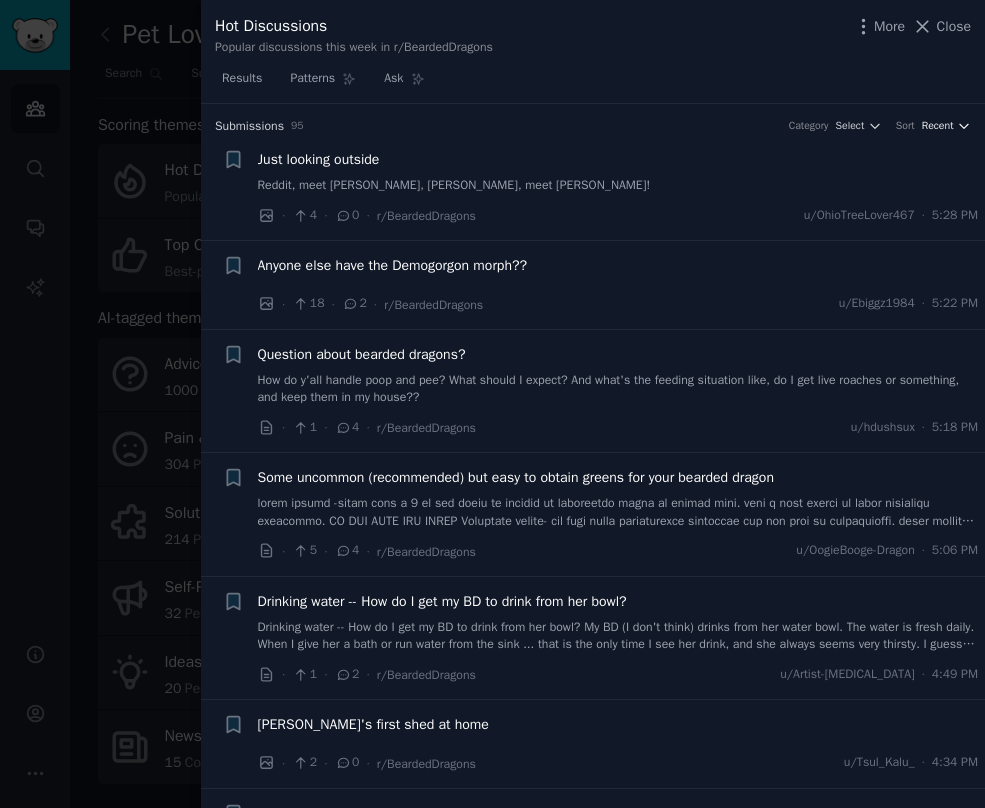 click on "Recent" at bounding box center (946, 126) 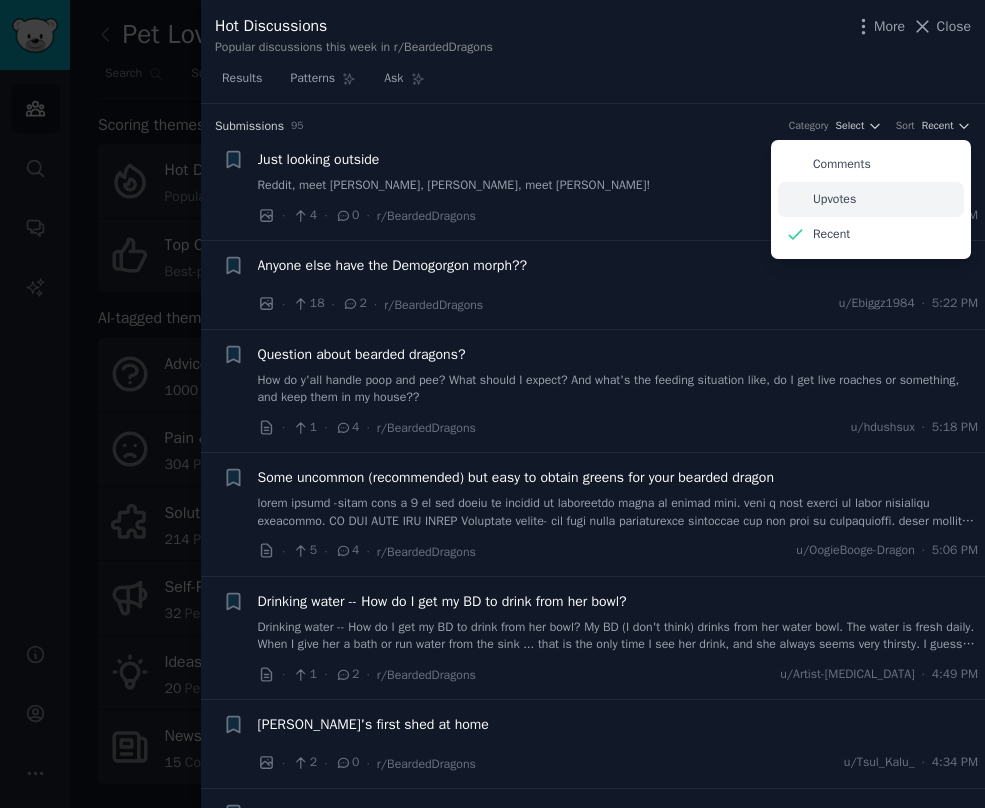 click on "Upvotes" at bounding box center (871, 199) 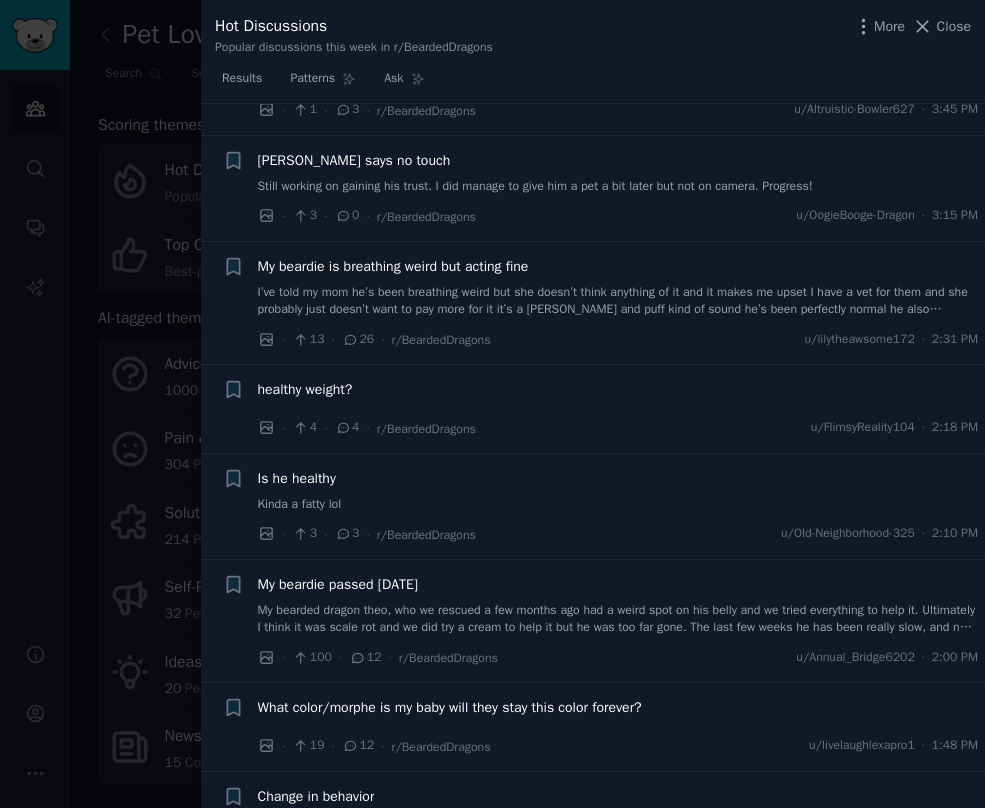 scroll, scrollTop: 1000, scrollLeft: 0, axis: vertical 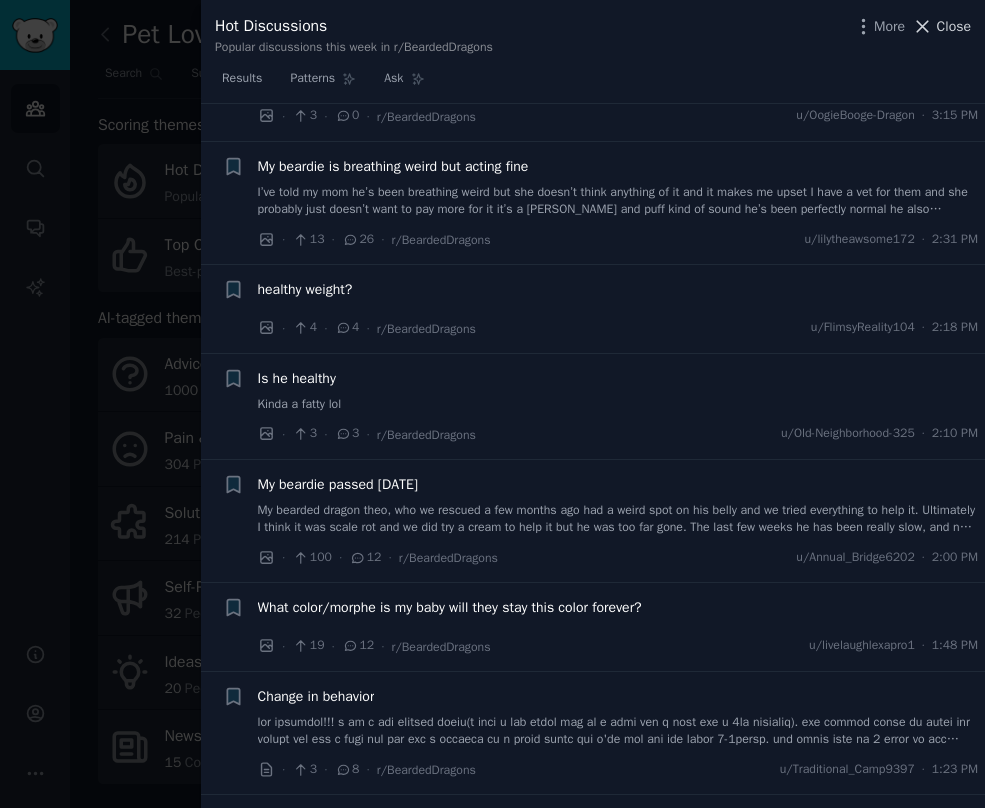 click 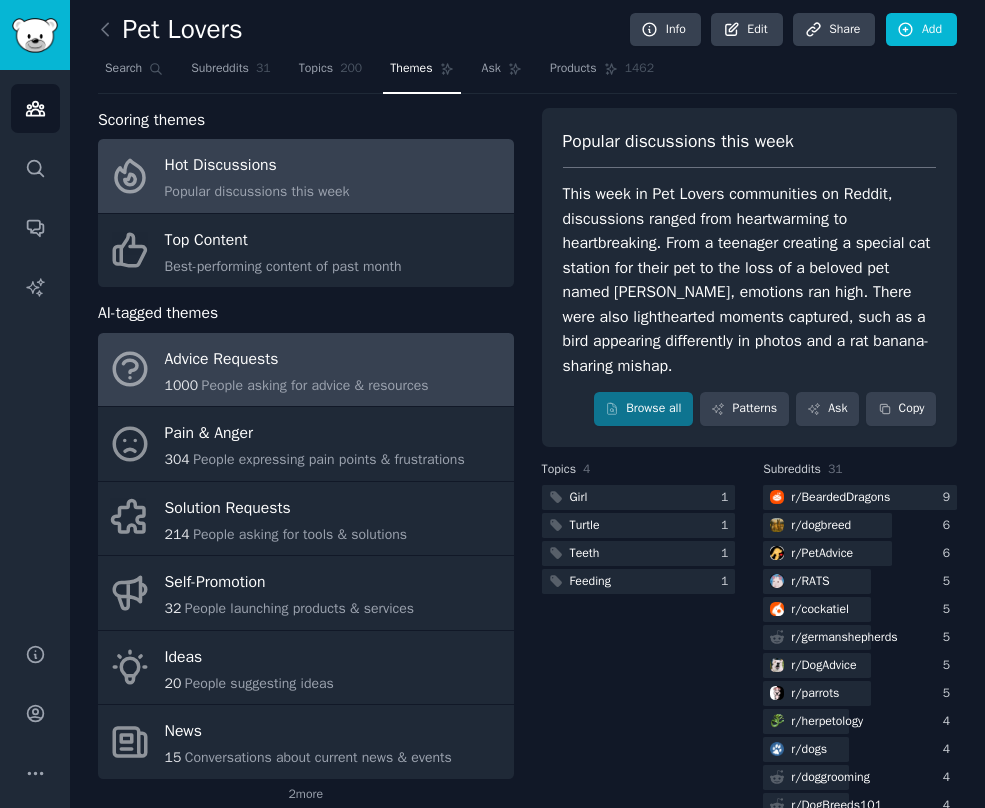 scroll, scrollTop: 0, scrollLeft: 0, axis: both 